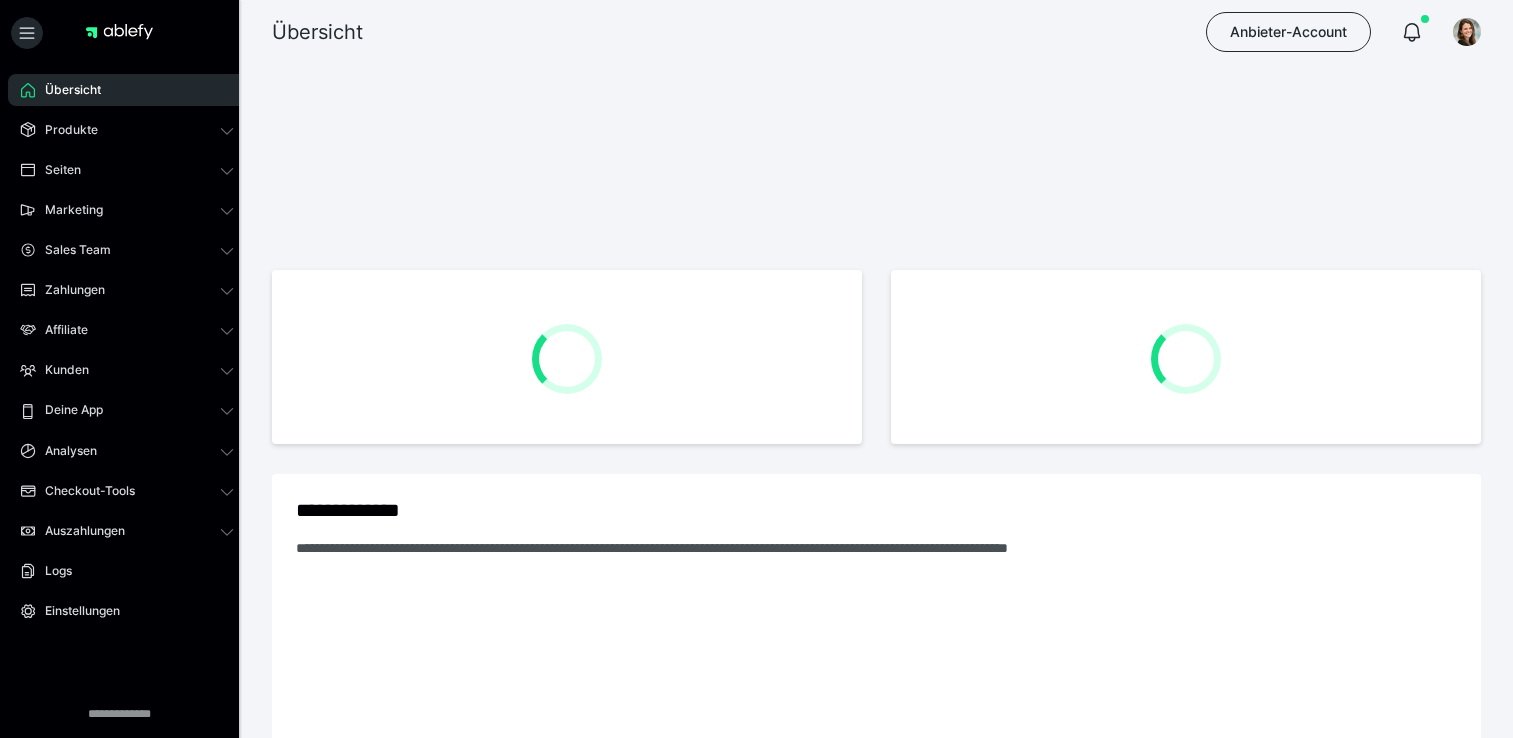 scroll, scrollTop: 141, scrollLeft: 0, axis: vertical 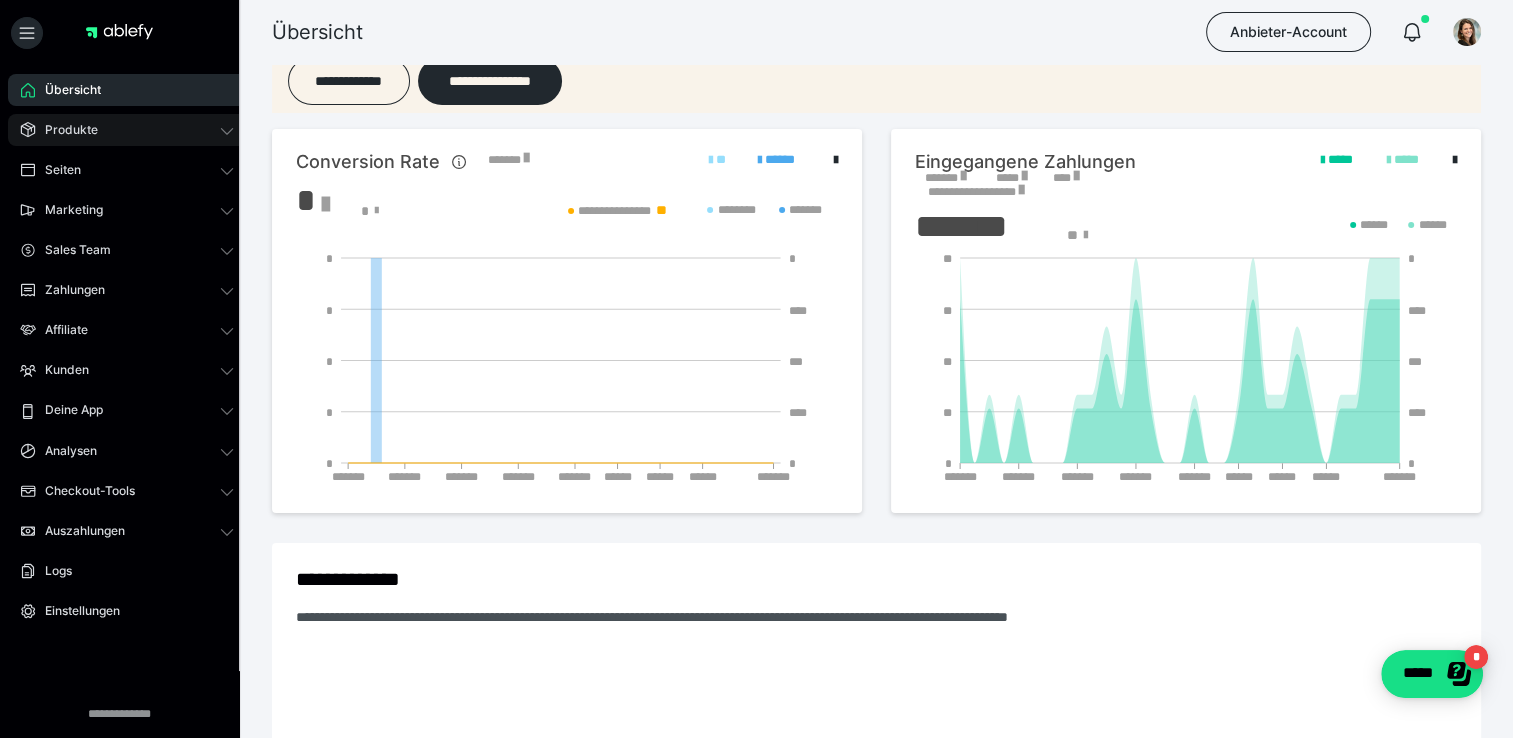 click on "Produkte" at bounding box center (64, 130) 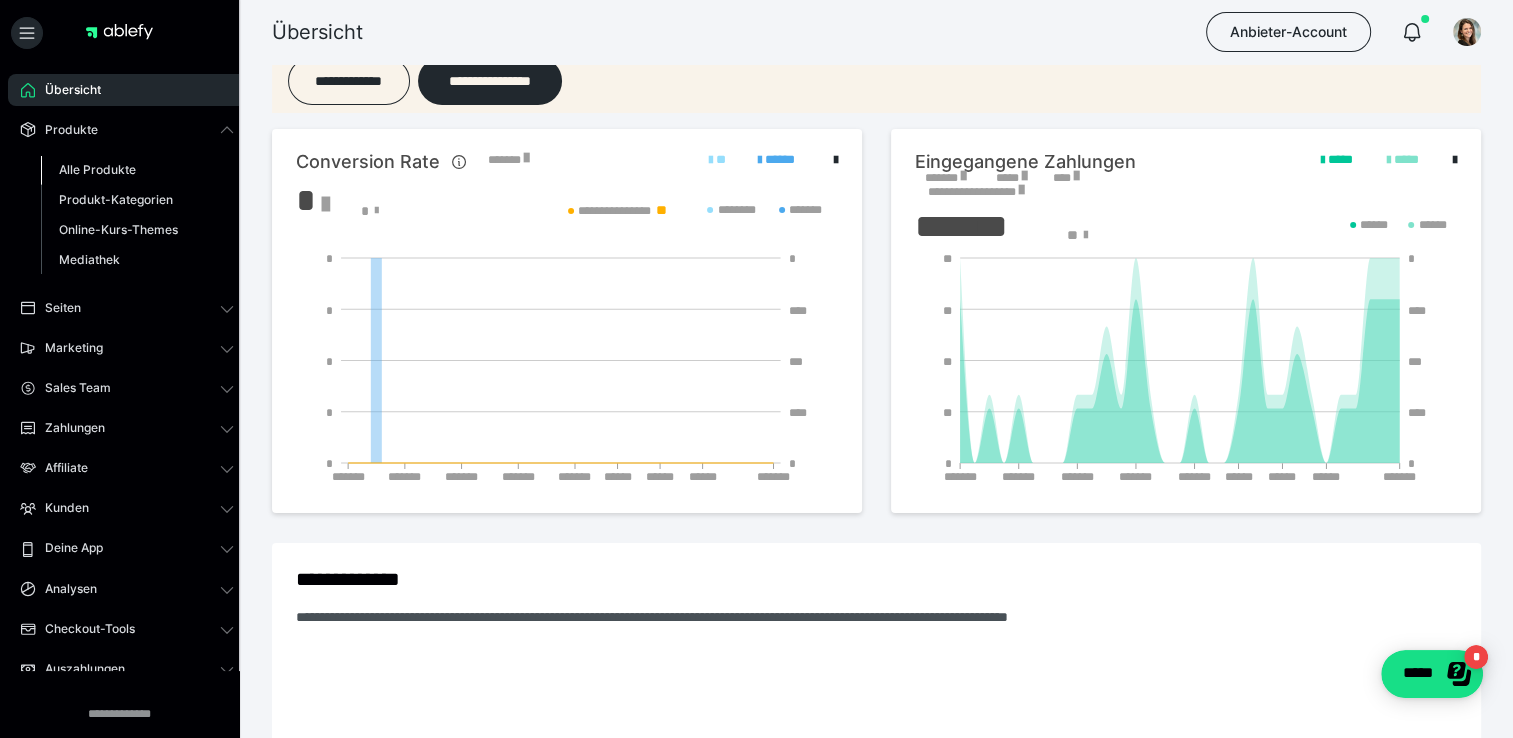 click on "Alle Produkte" at bounding box center [97, 169] 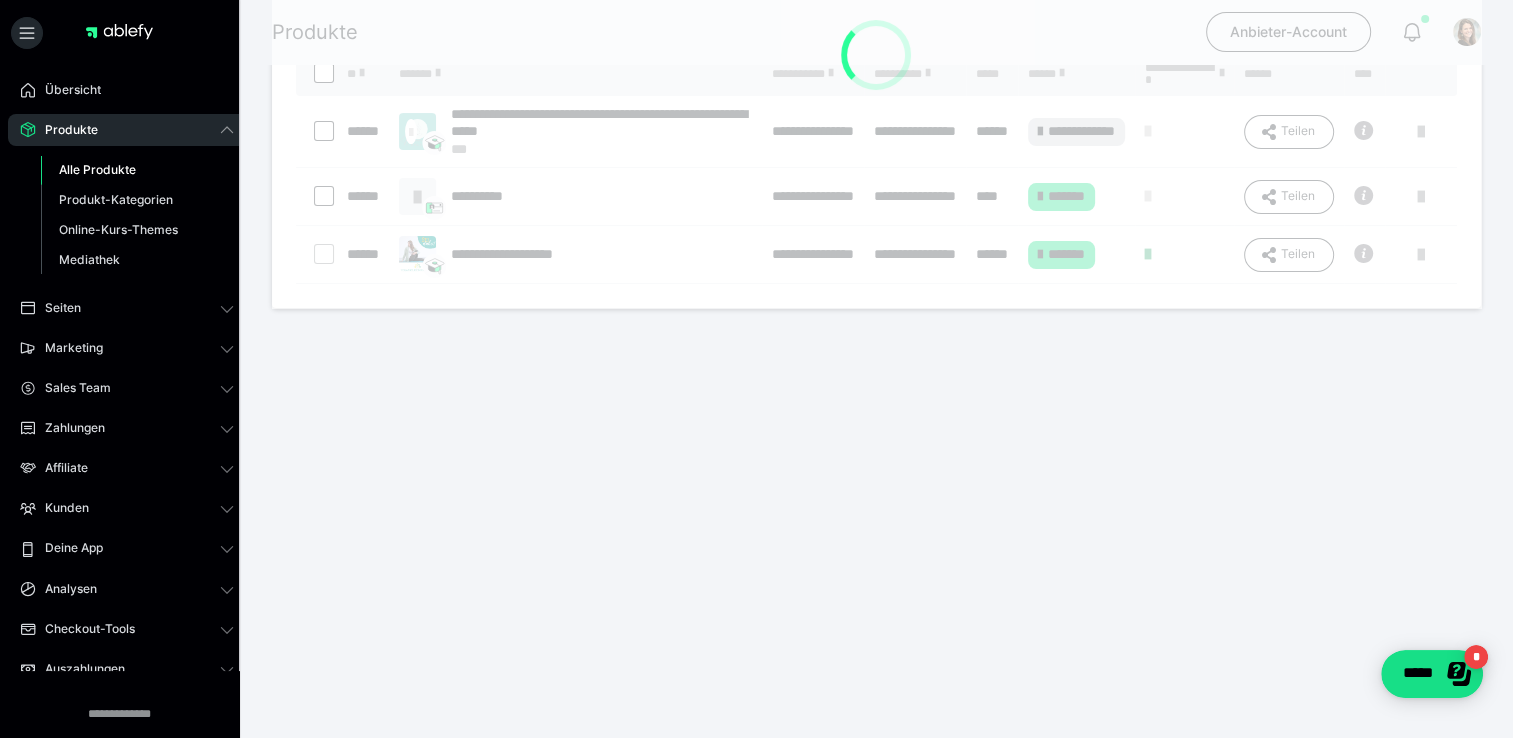 scroll, scrollTop: 0, scrollLeft: 0, axis: both 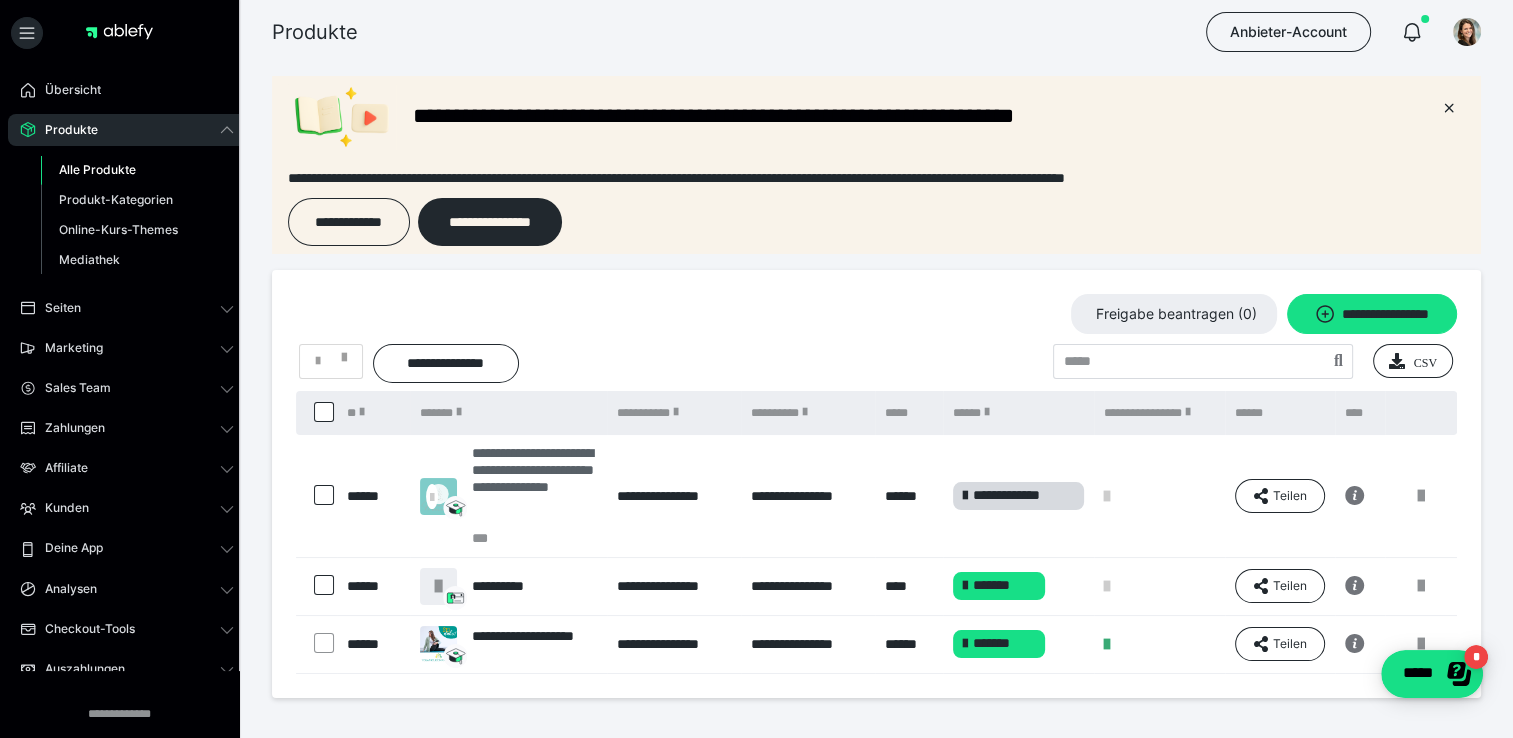 click on "**********" at bounding box center [534, 487] 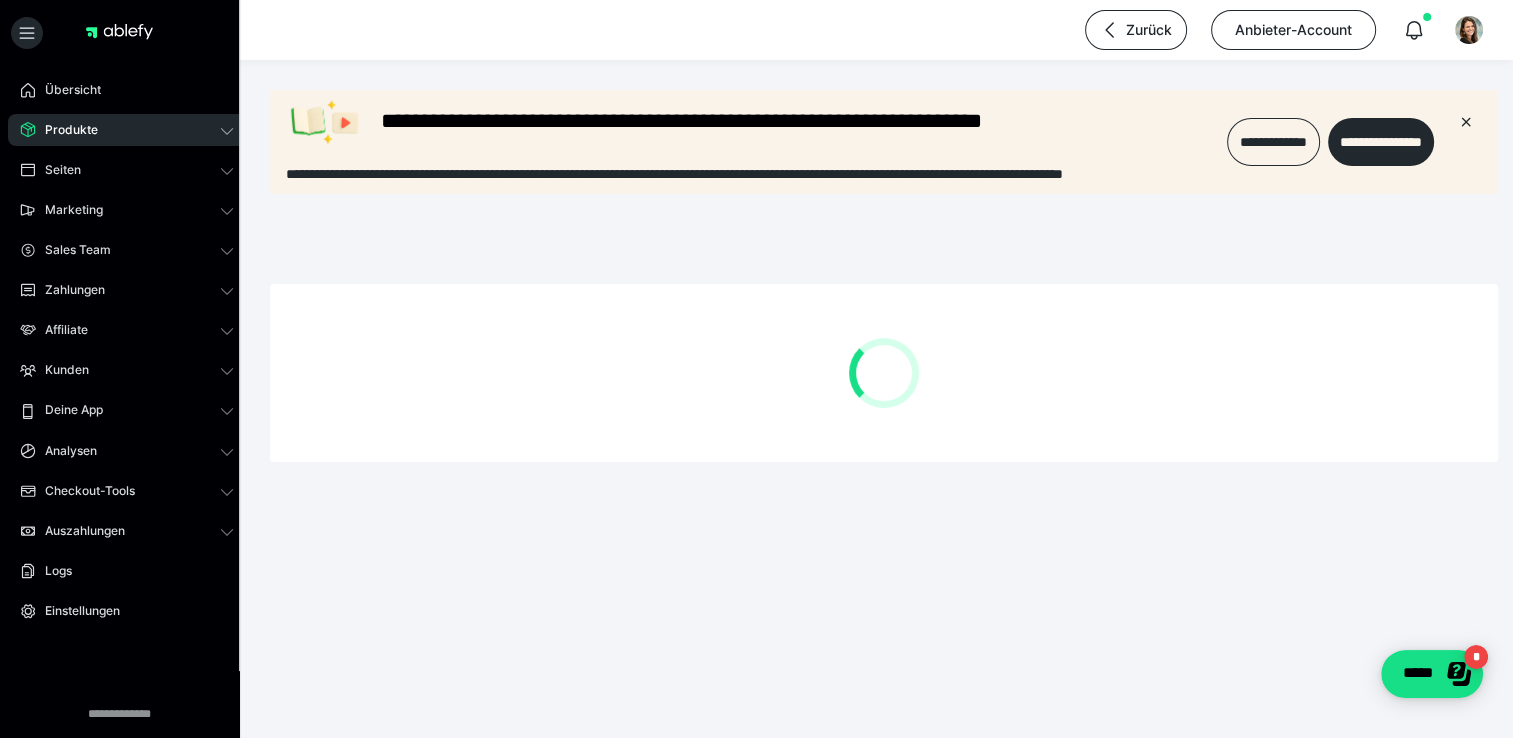 scroll, scrollTop: 0, scrollLeft: 0, axis: both 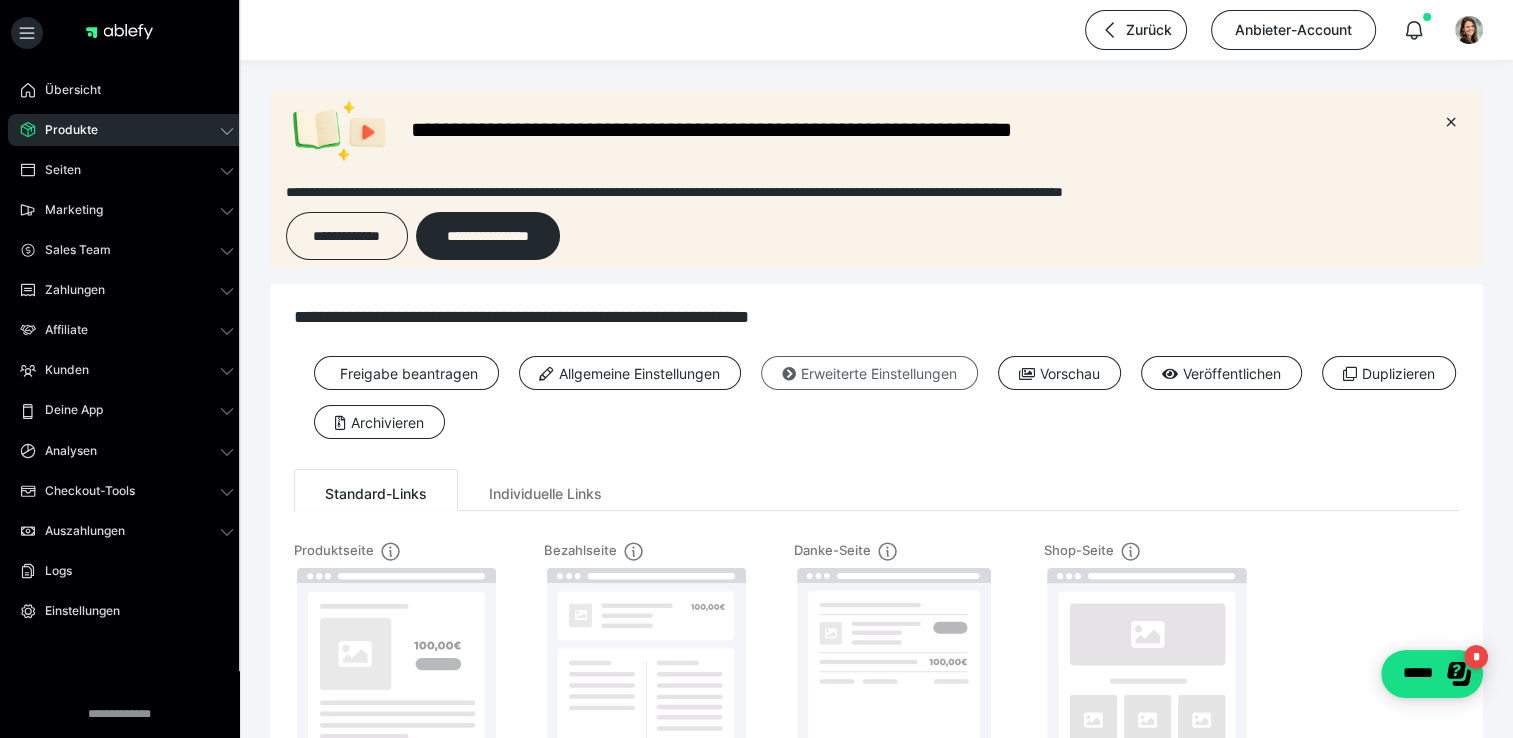 click on "Erweiterte Einstellungen" at bounding box center [869, 373] 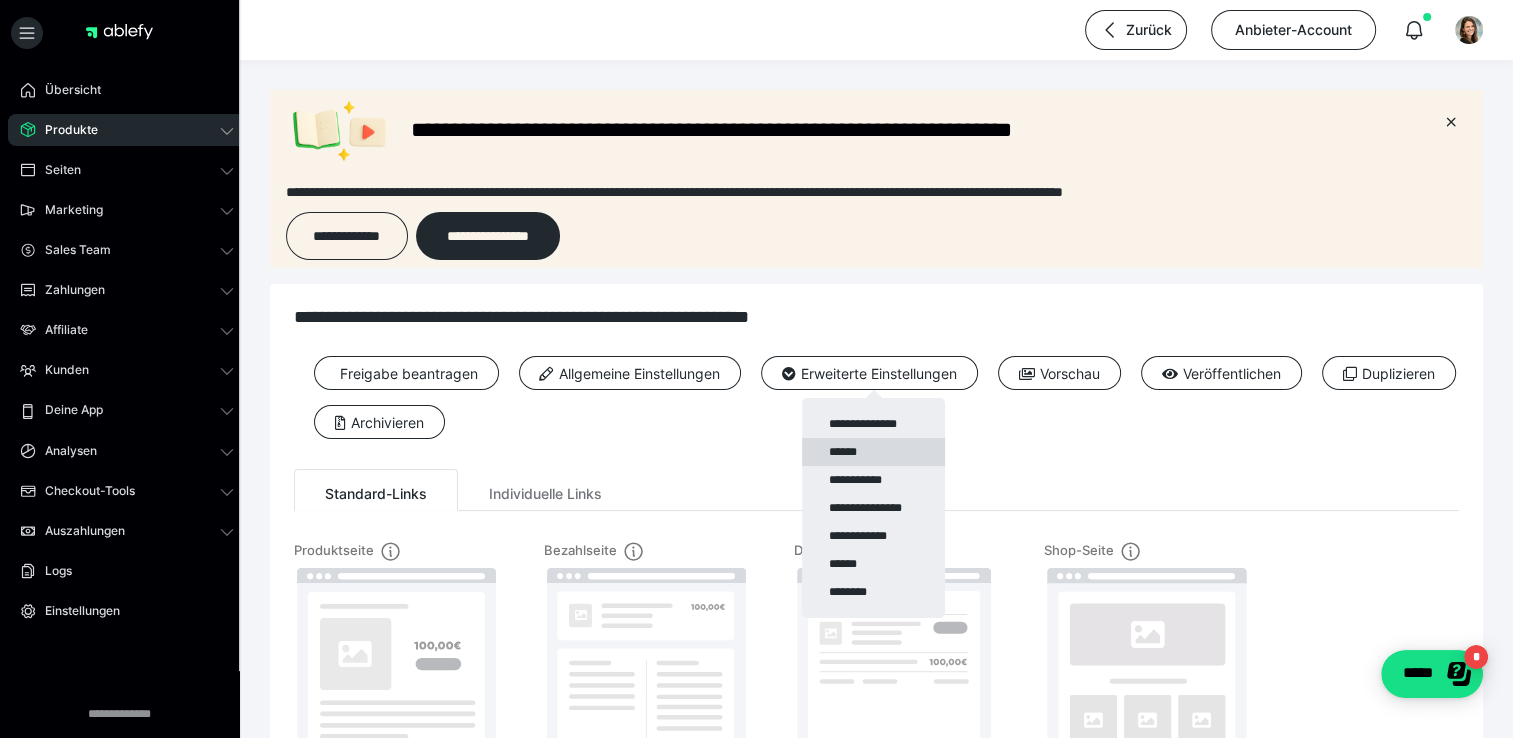 click on "******" at bounding box center [873, 452] 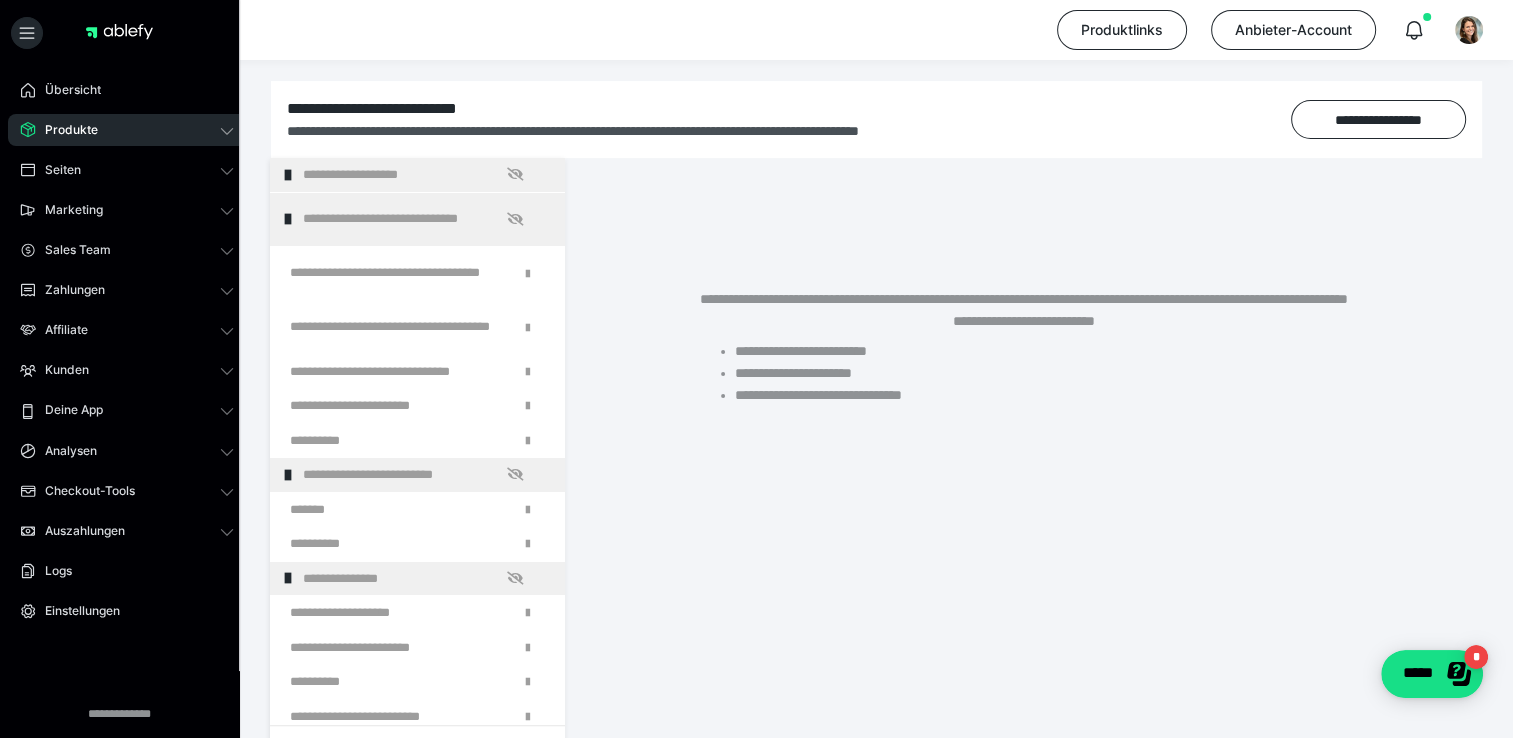 scroll, scrollTop: 287, scrollLeft: 0, axis: vertical 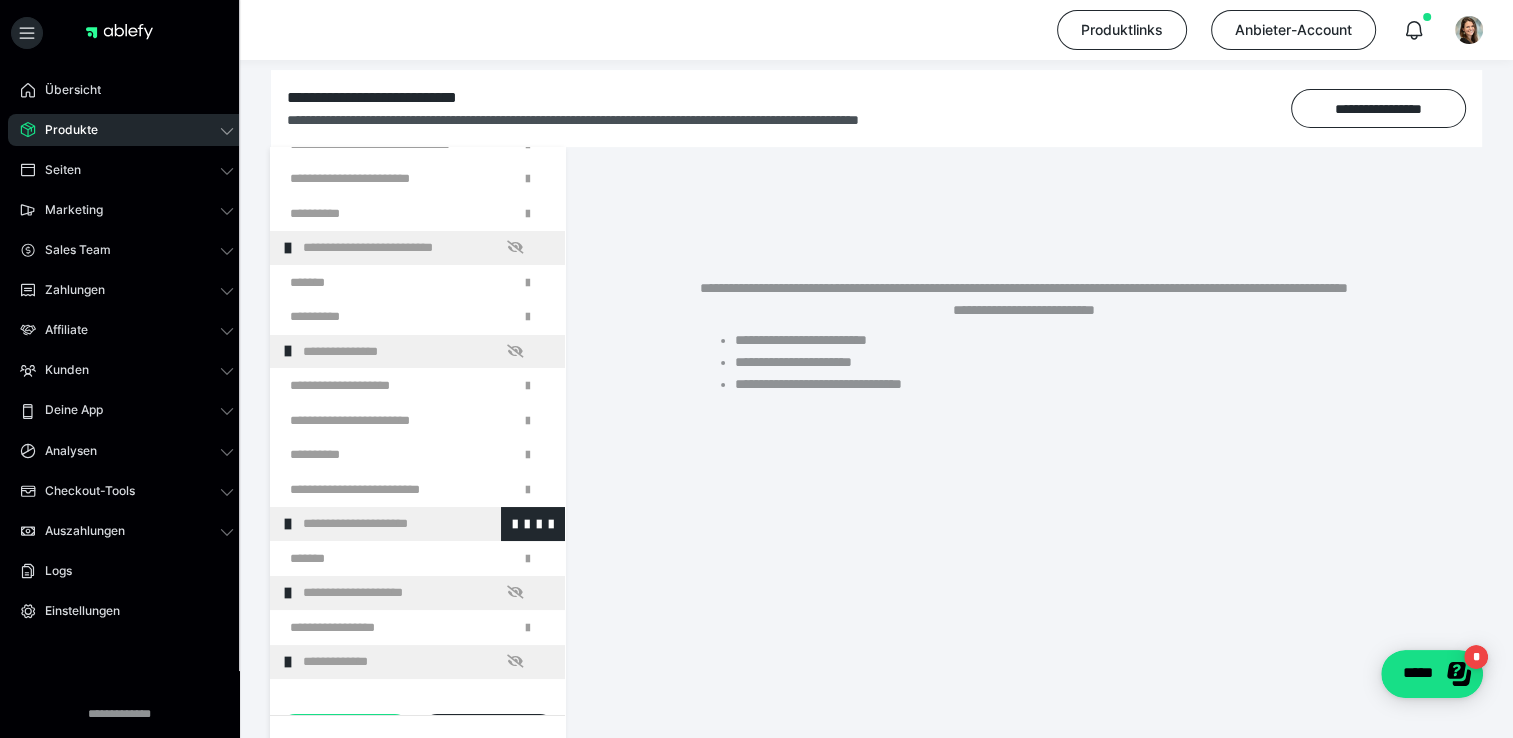 click on "**********" at bounding box center [418, 524] 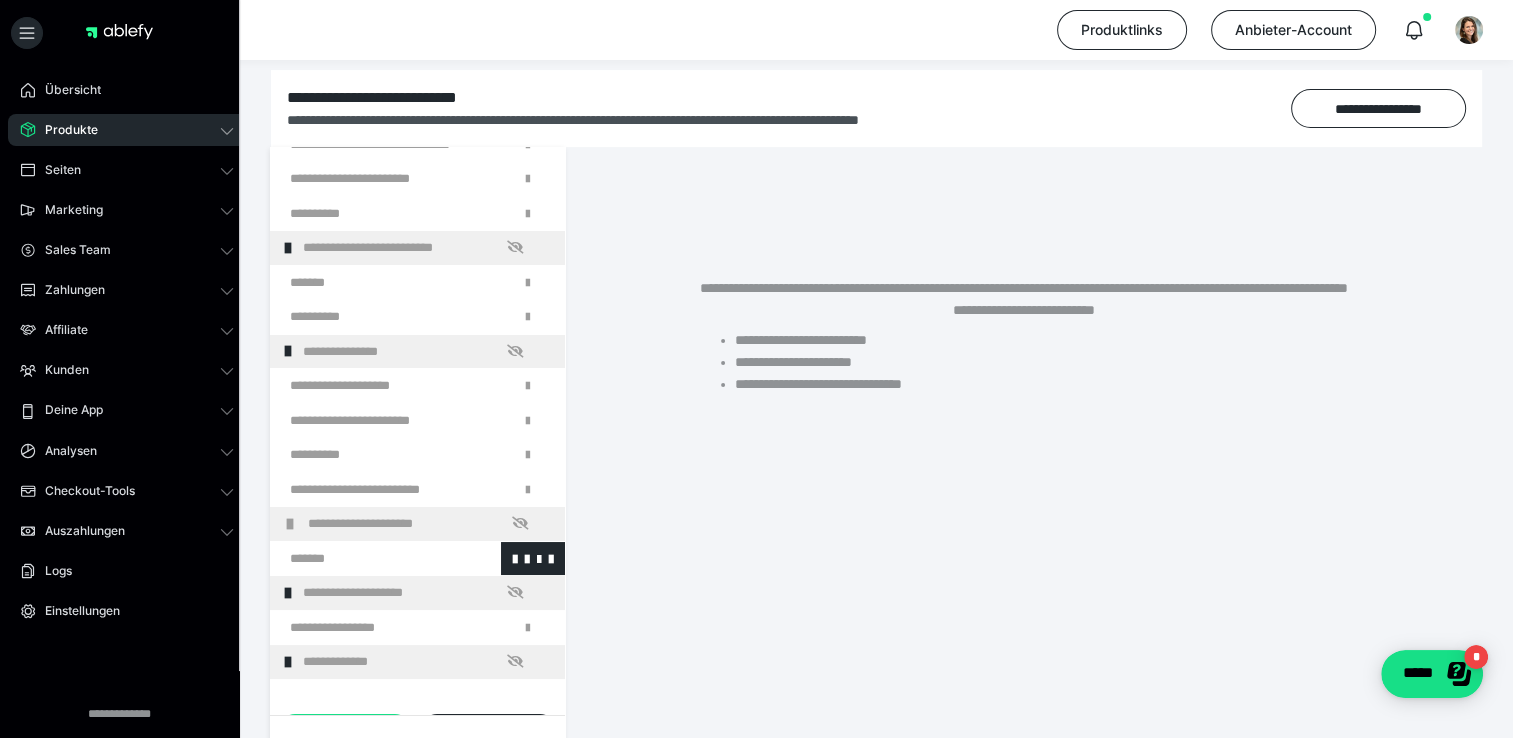 click at bounding box center (365, 559) 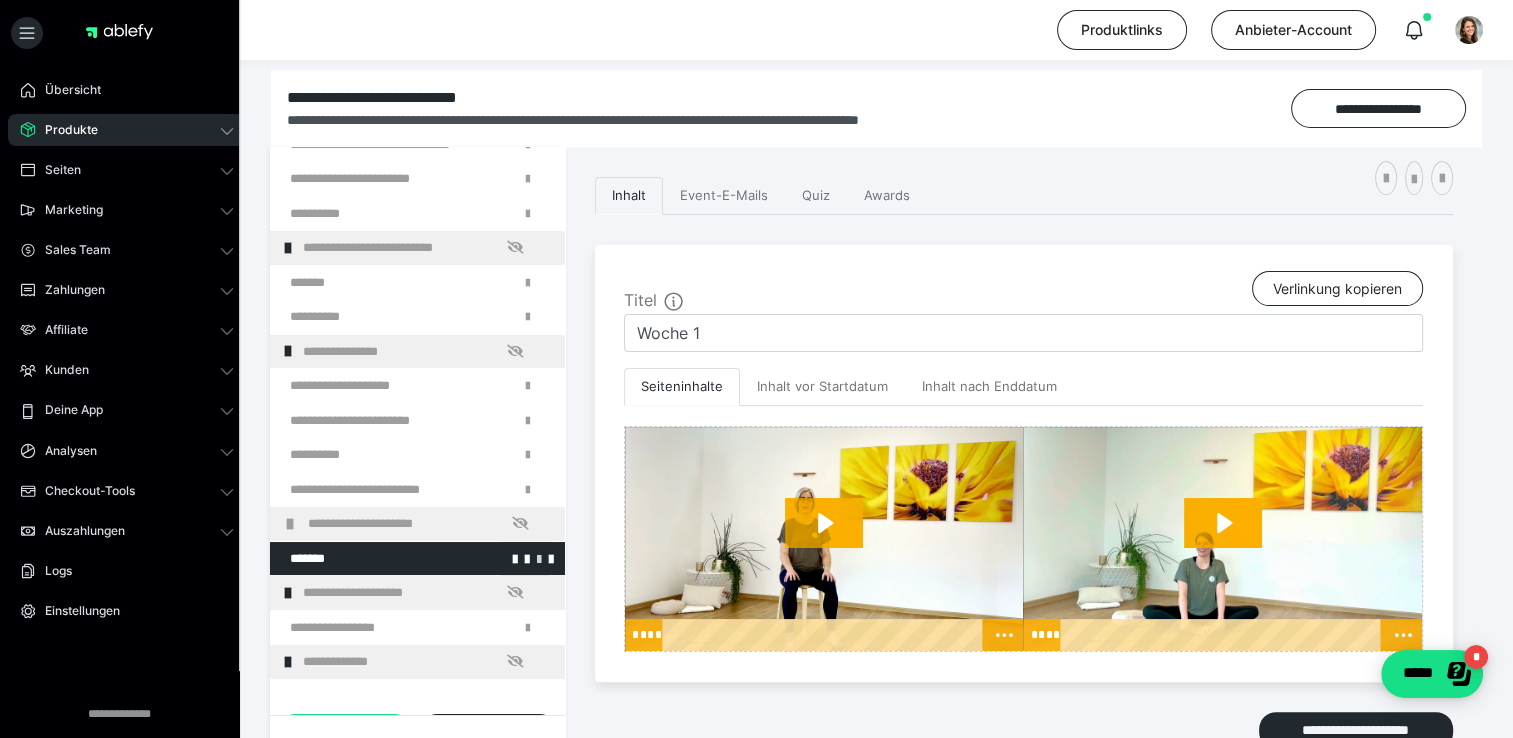 click at bounding box center (539, 558) 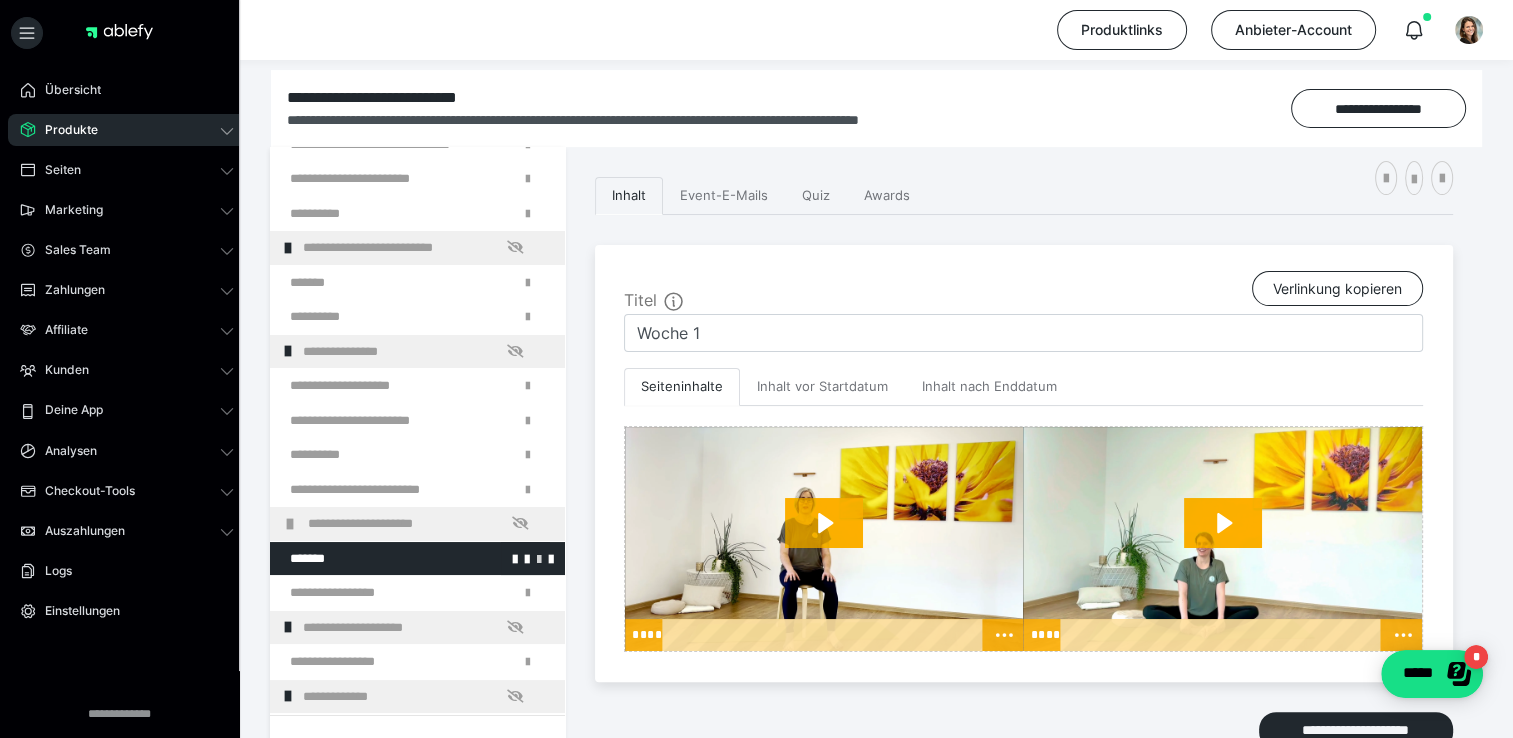 click at bounding box center (539, 558) 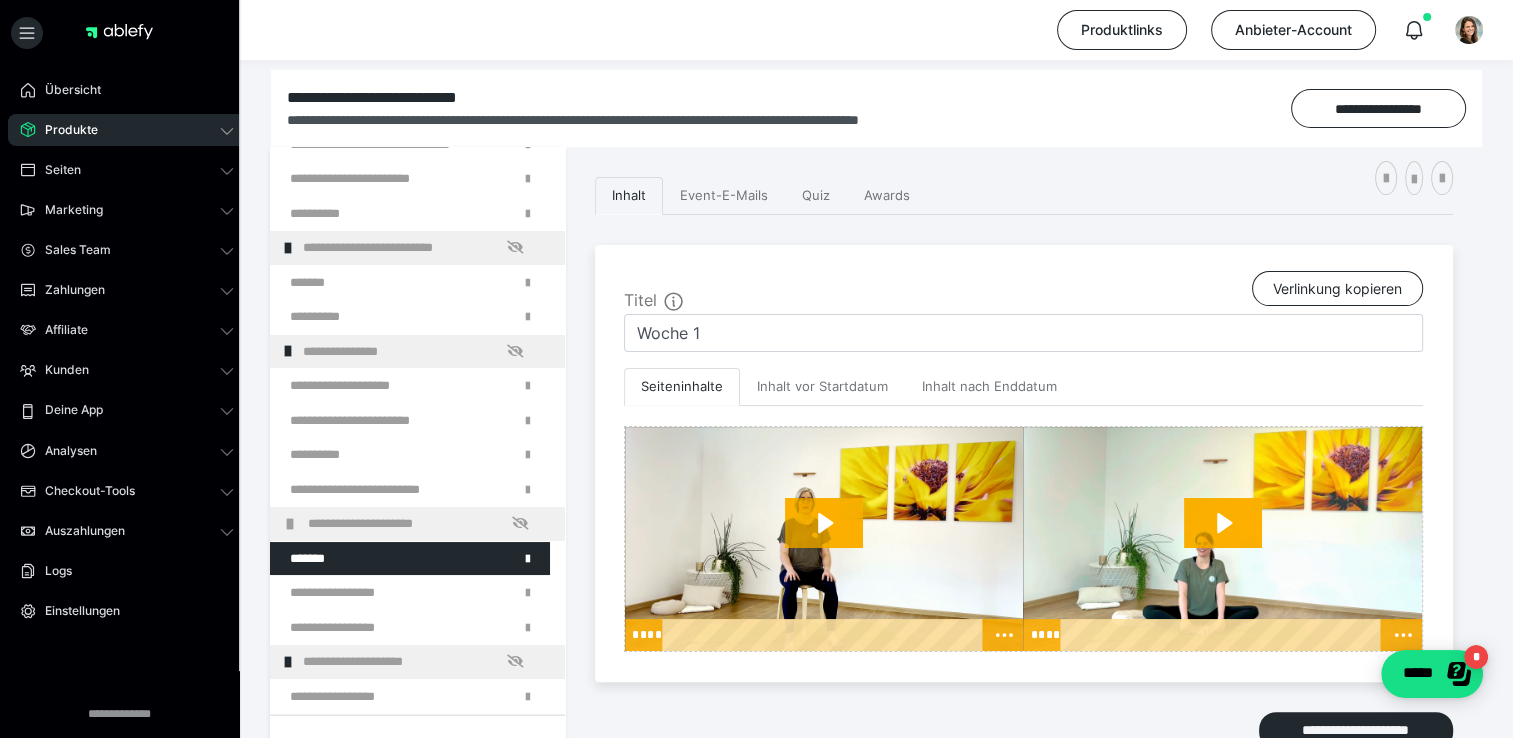 click at bounding box center [0, 0] 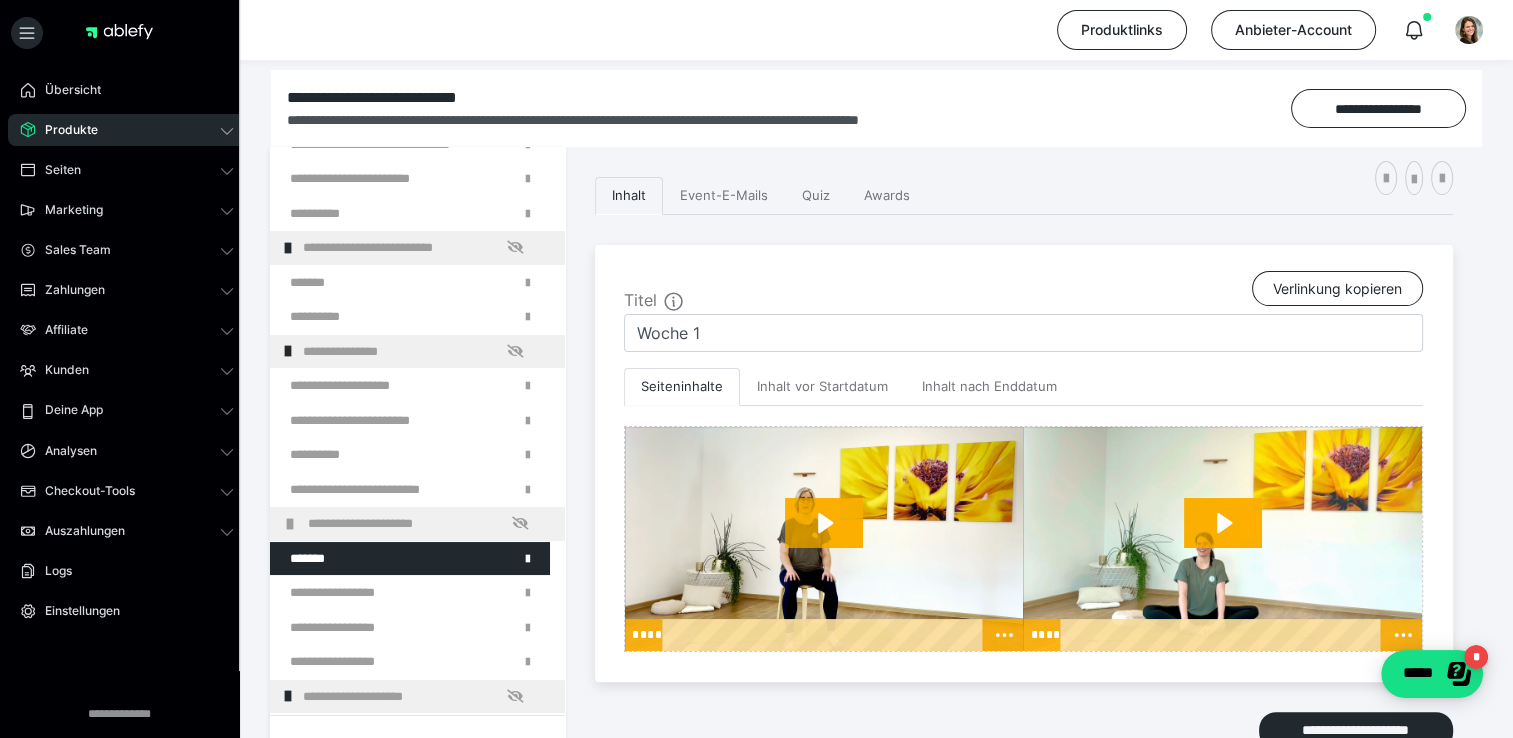 click at bounding box center [0, 0] 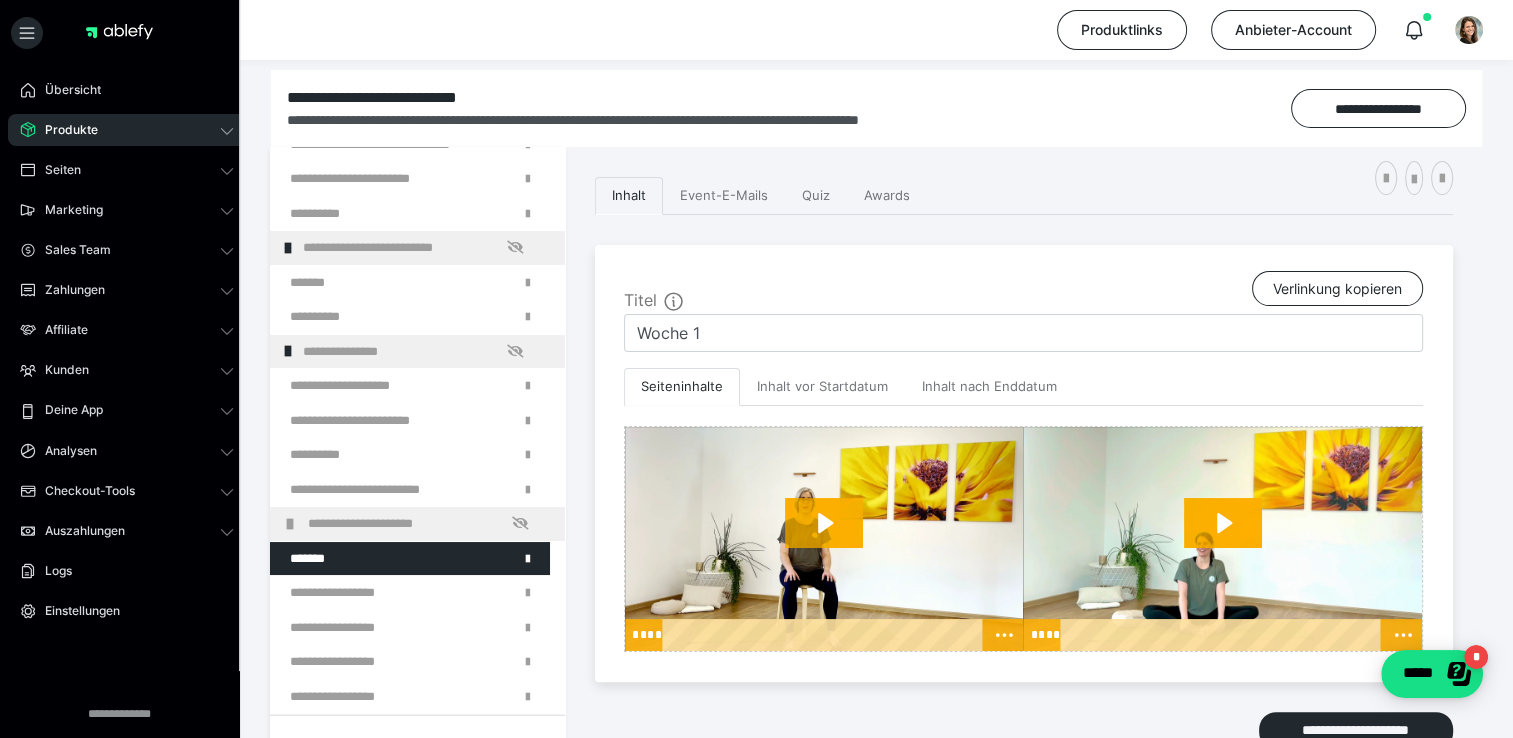 click at bounding box center [0, 0] 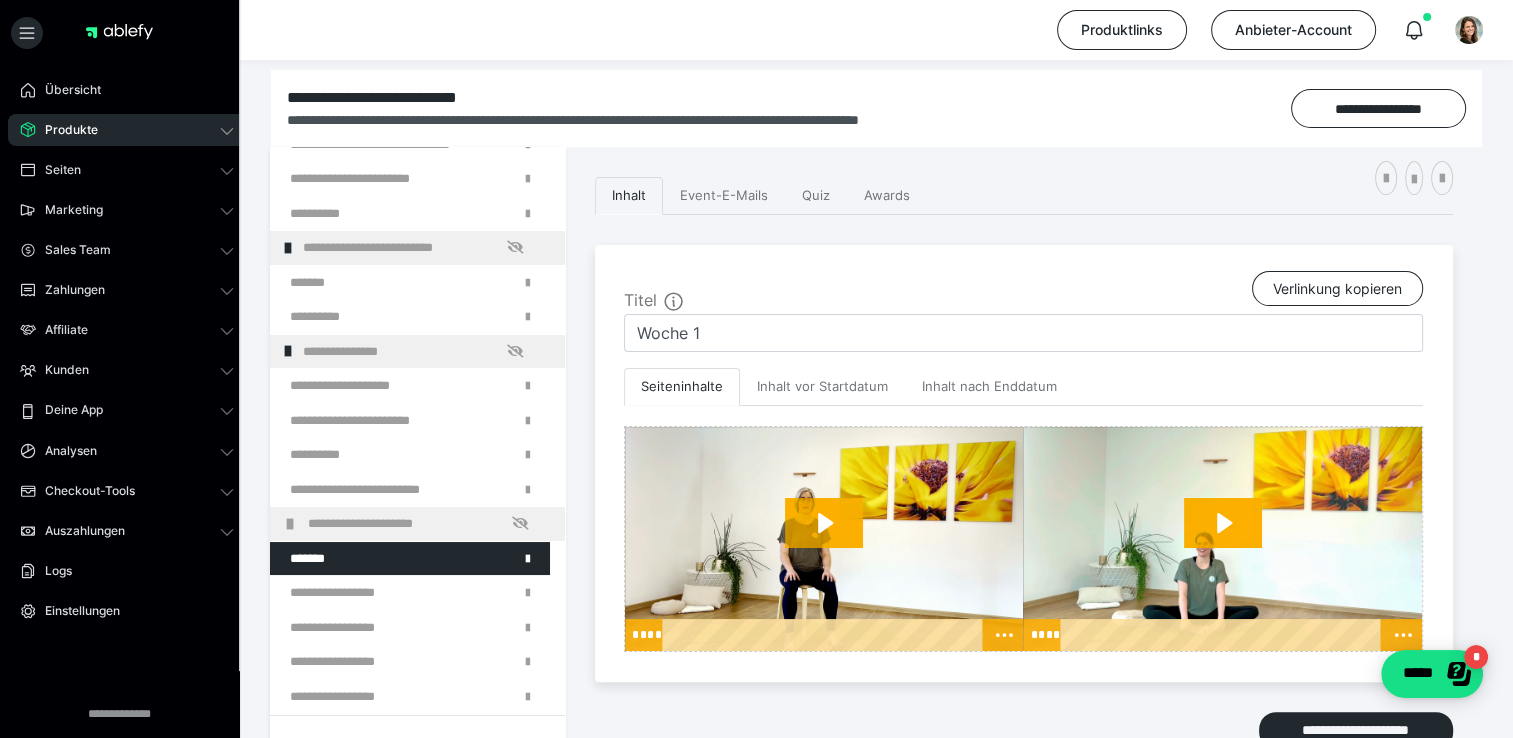 click at bounding box center (0, 0) 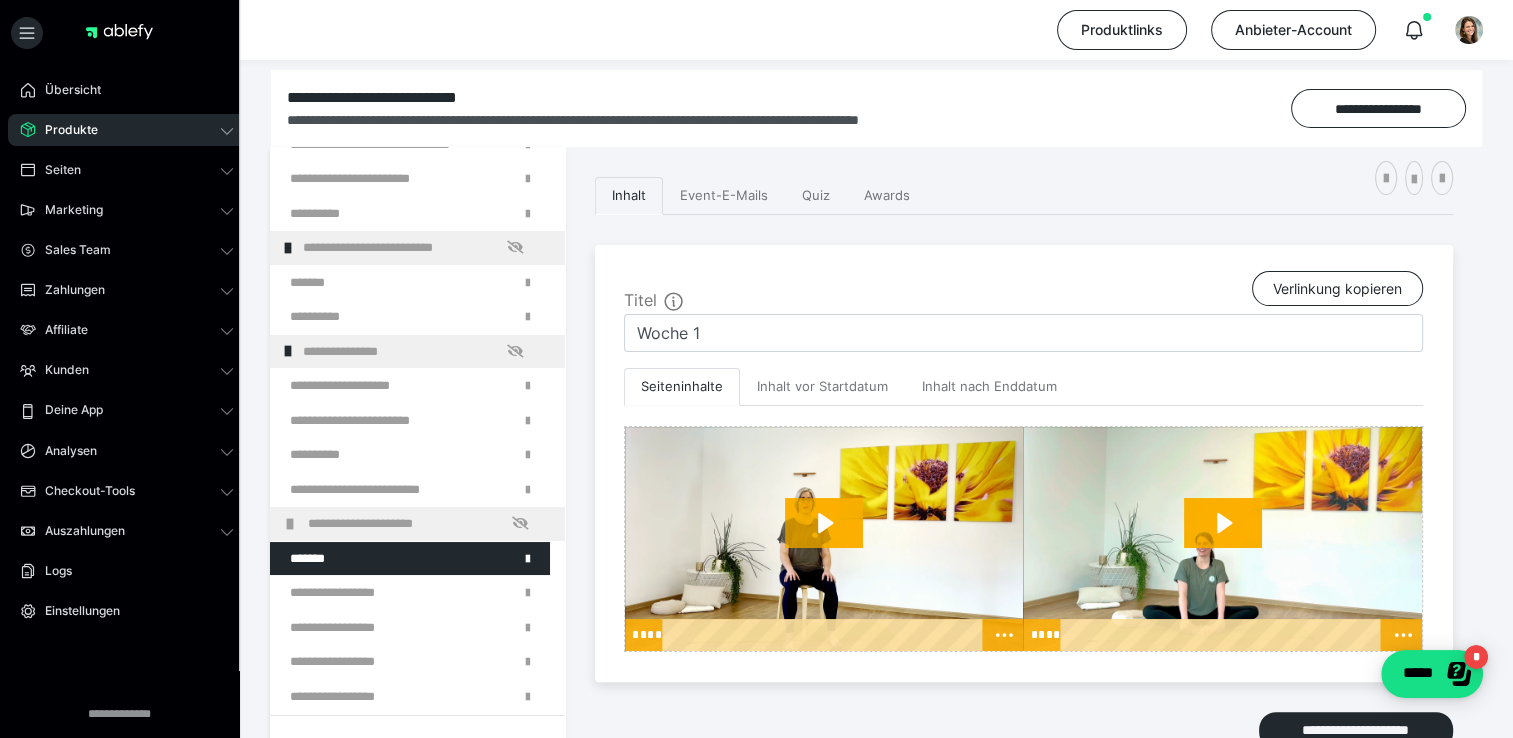 click at bounding box center (0, 0) 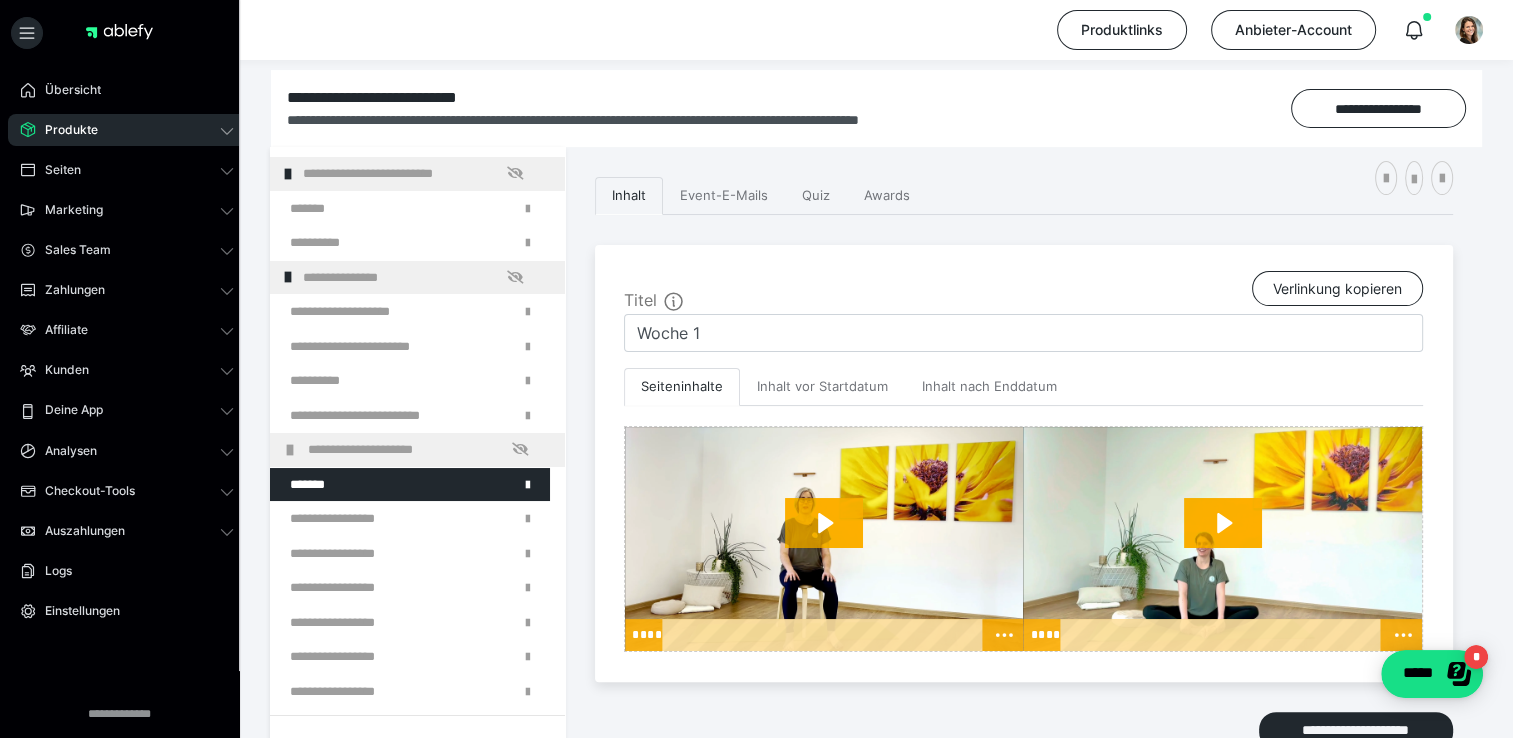 scroll, scrollTop: 309, scrollLeft: 0, axis: vertical 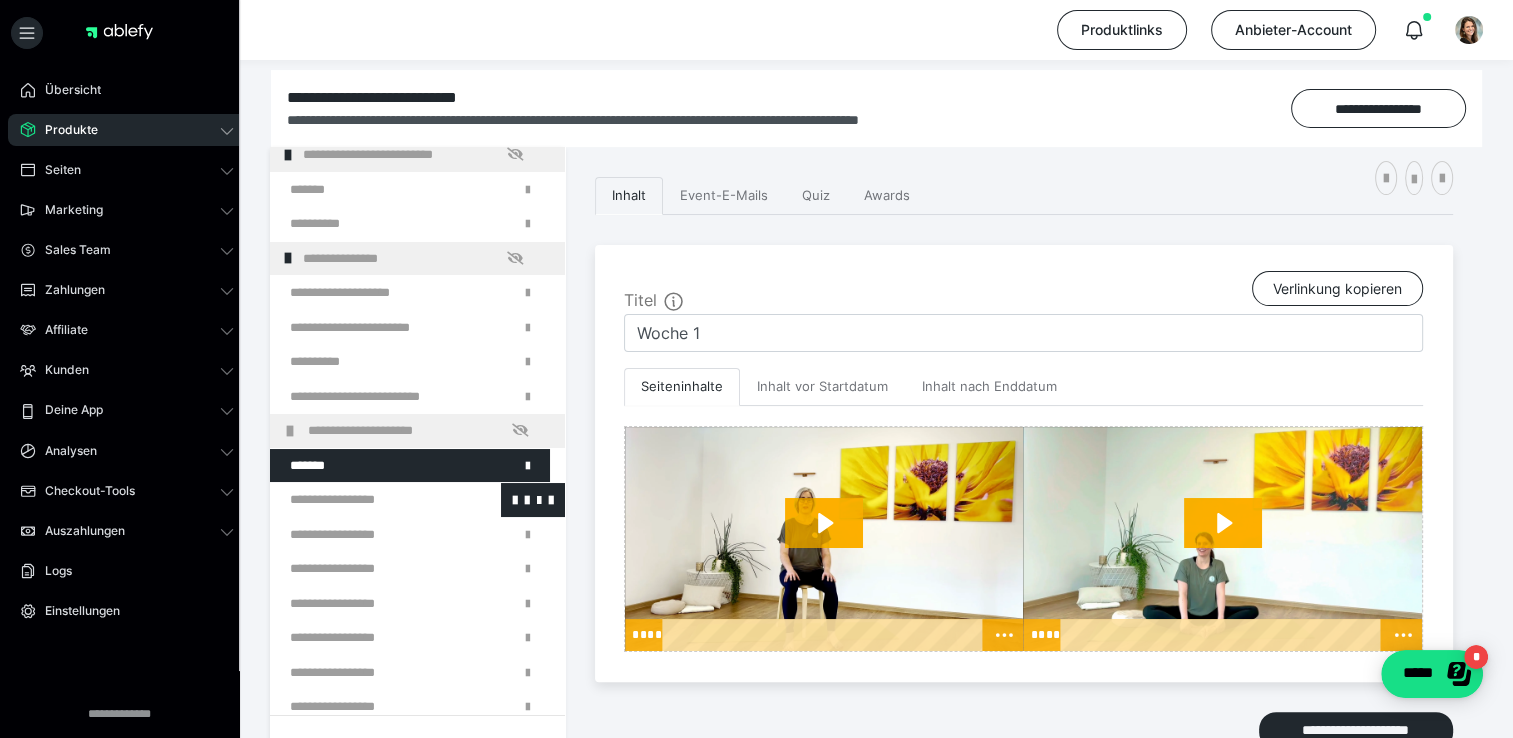 click at bounding box center (365, 500) 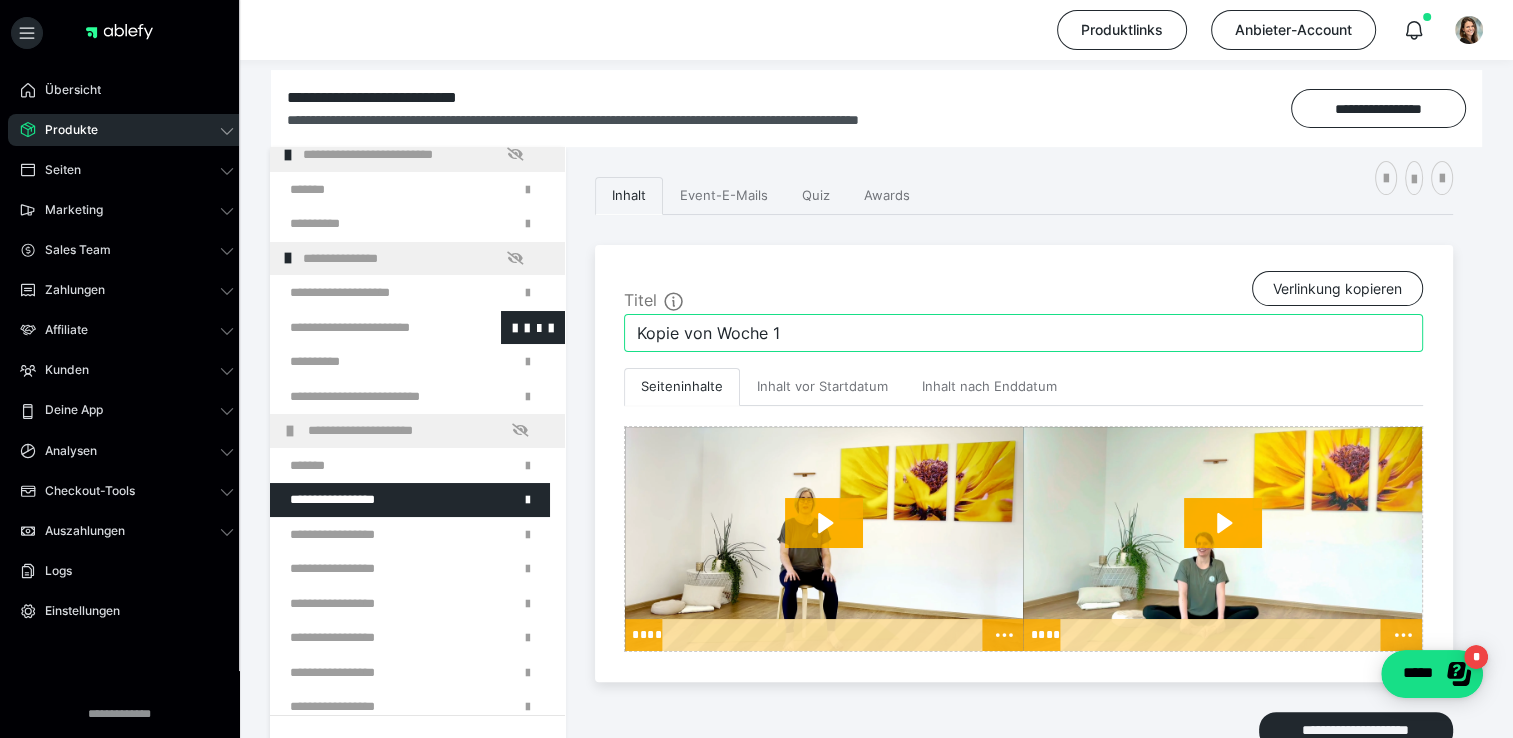 drag, startPoint x: 799, startPoint y: 338, endPoint x: 401, endPoint y: 328, distance: 398.1256 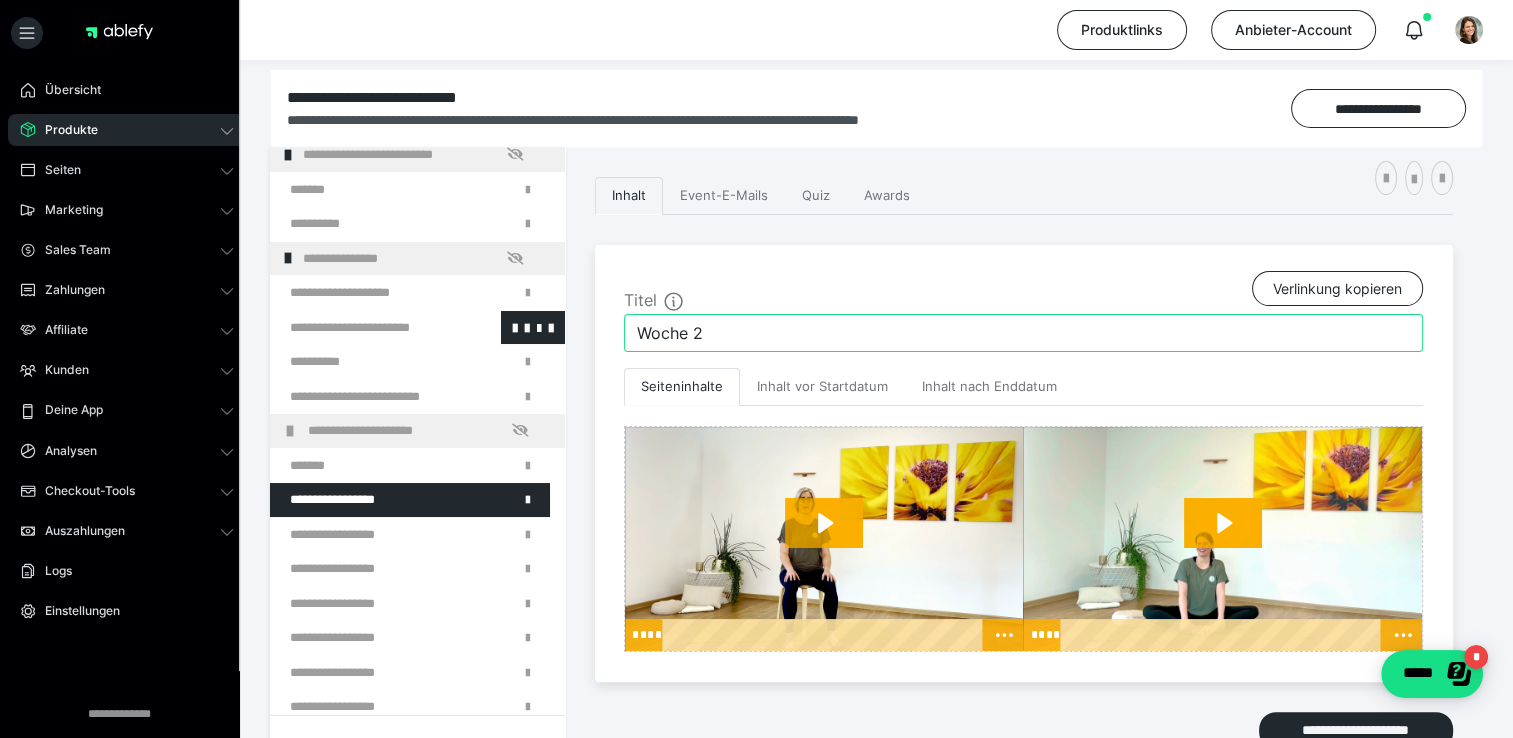 type on "Woche 2" 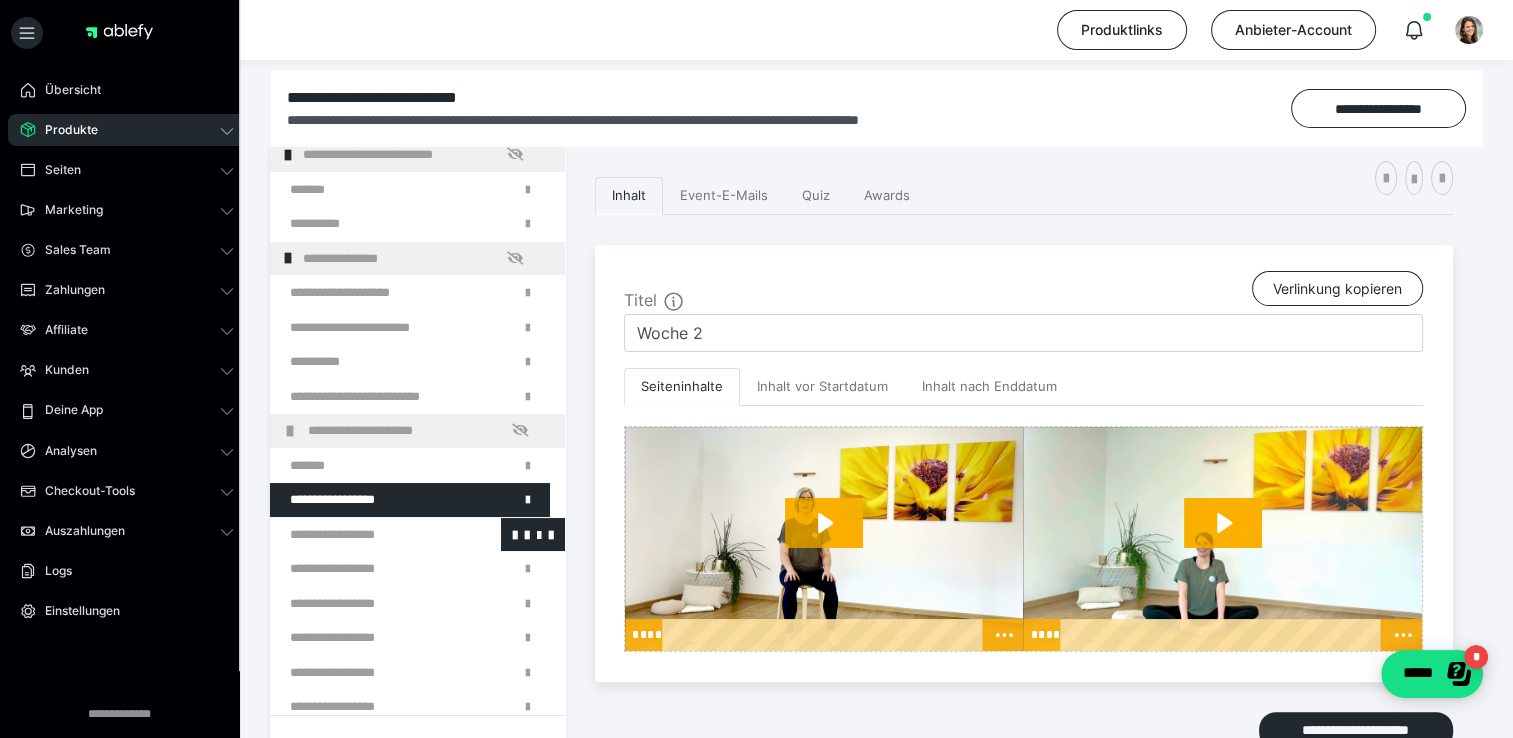 click at bounding box center [365, 535] 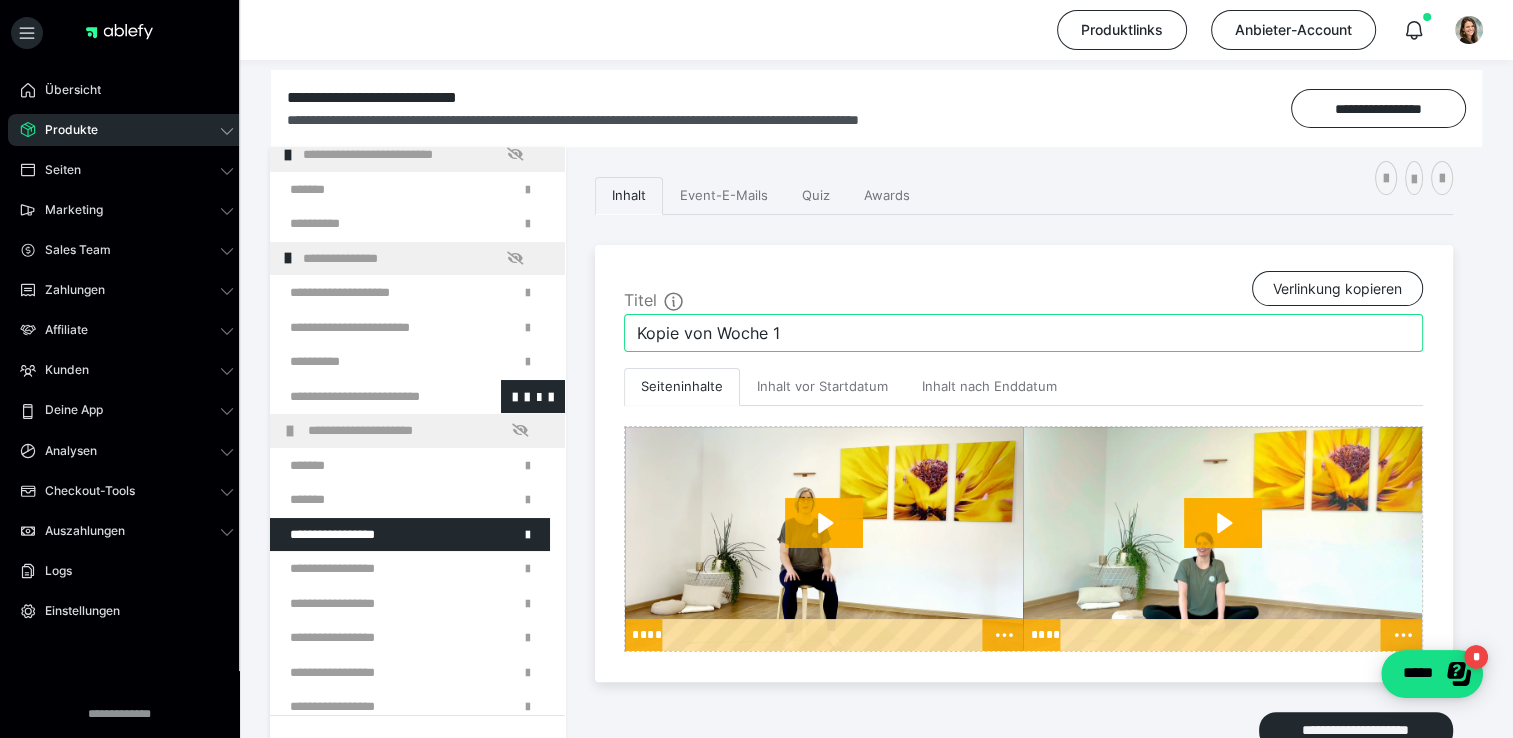 drag, startPoint x: 794, startPoint y: 330, endPoint x: 301, endPoint y: 387, distance: 496.28418 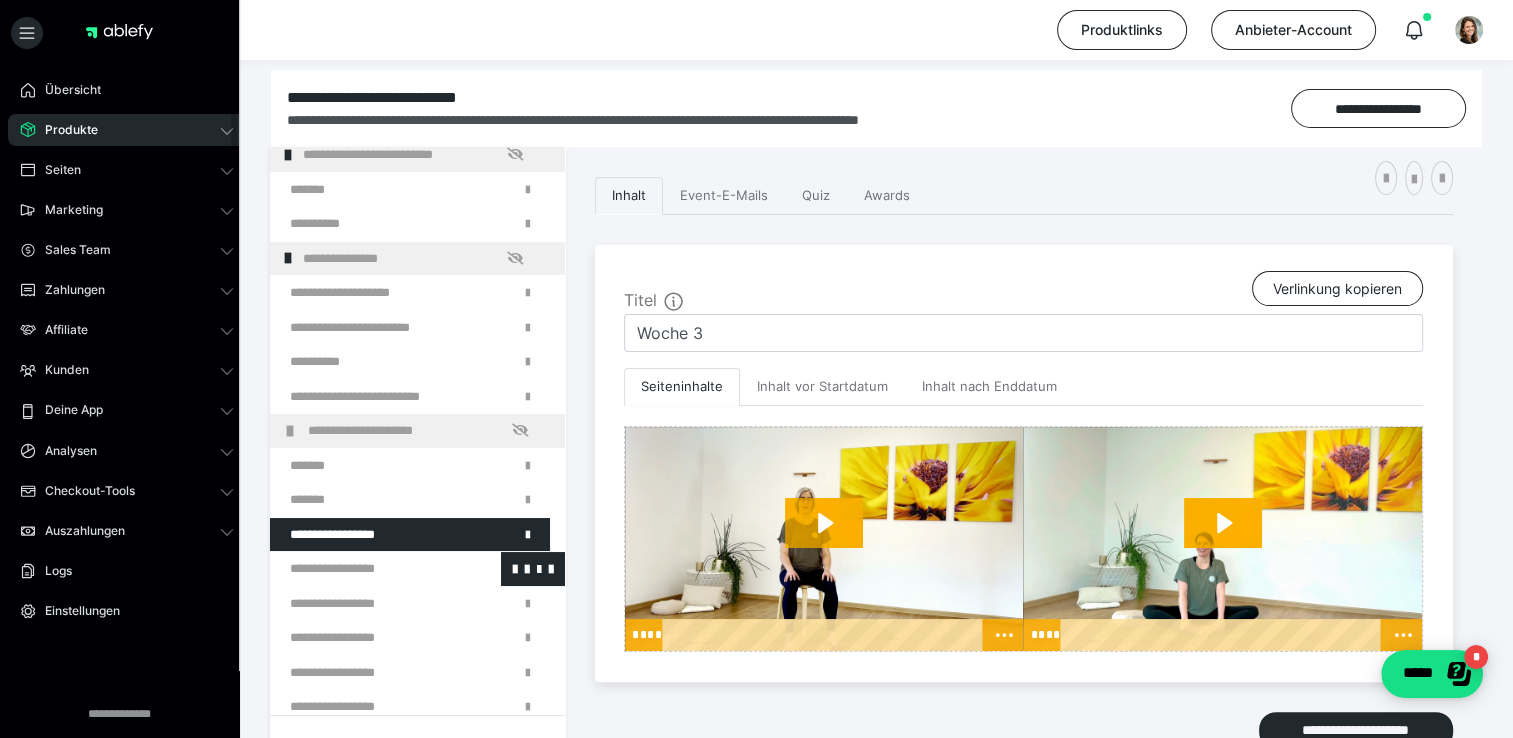 click at bounding box center (365, 569) 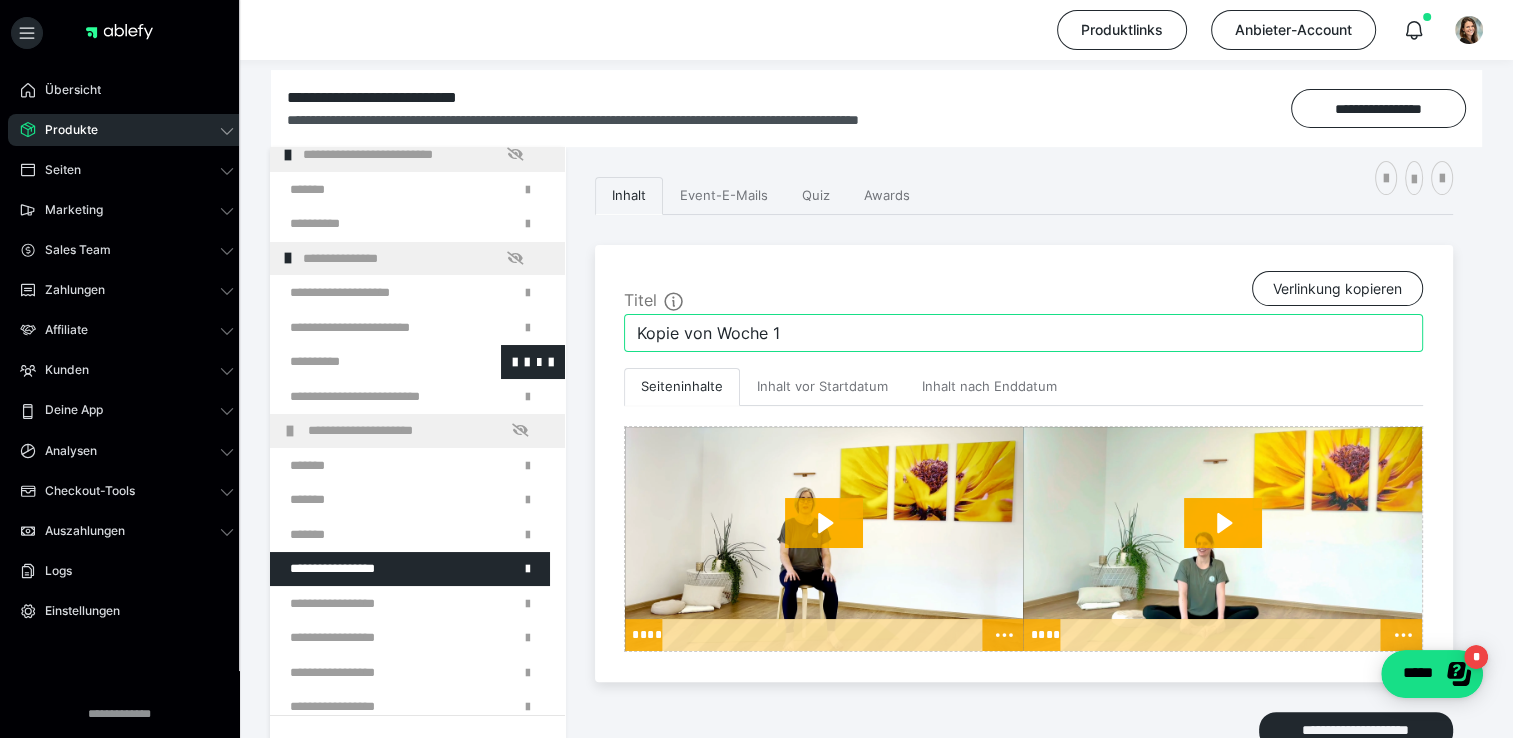 drag, startPoint x: 799, startPoint y: 340, endPoint x: 356, endPoint y: 374, distance: 444.30283 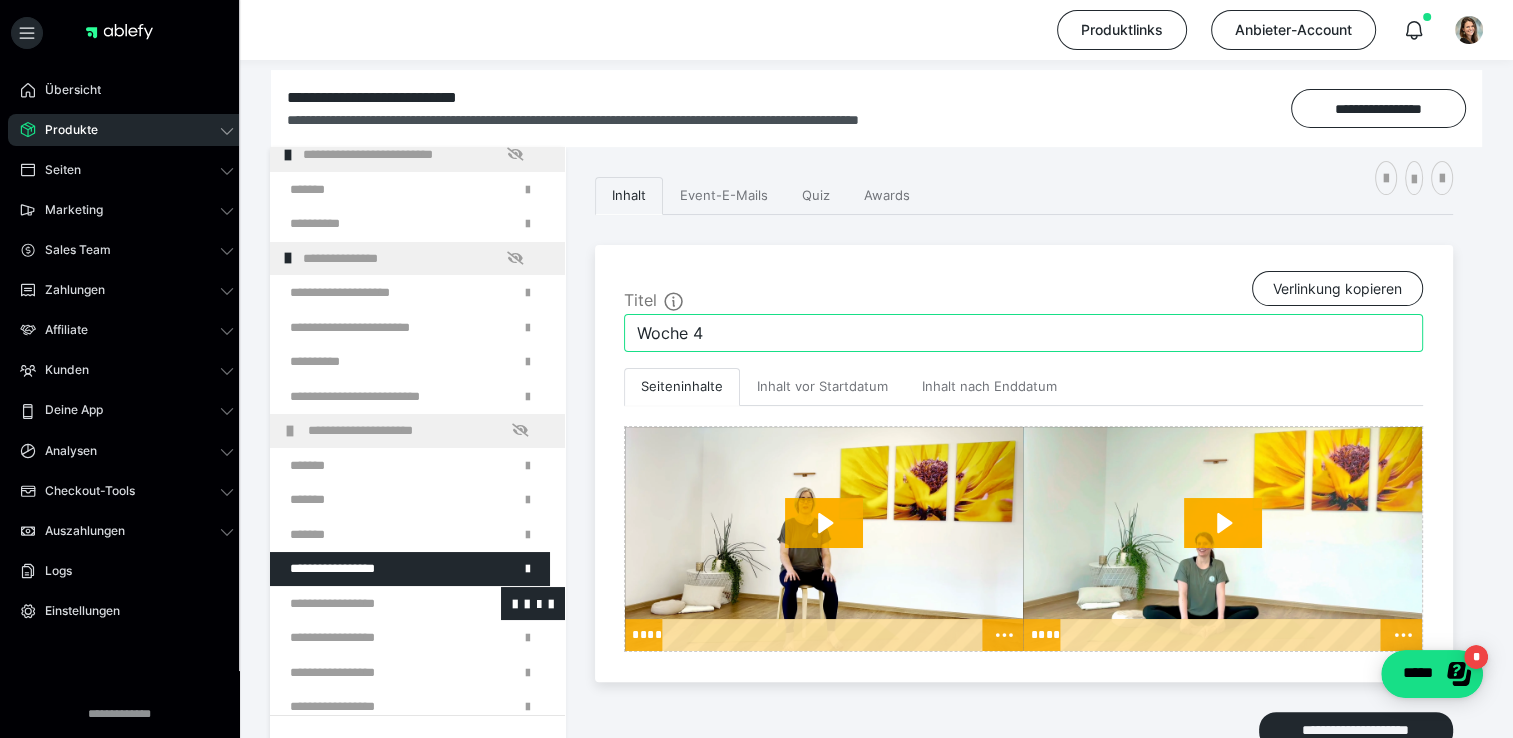 type on "Woche 4" 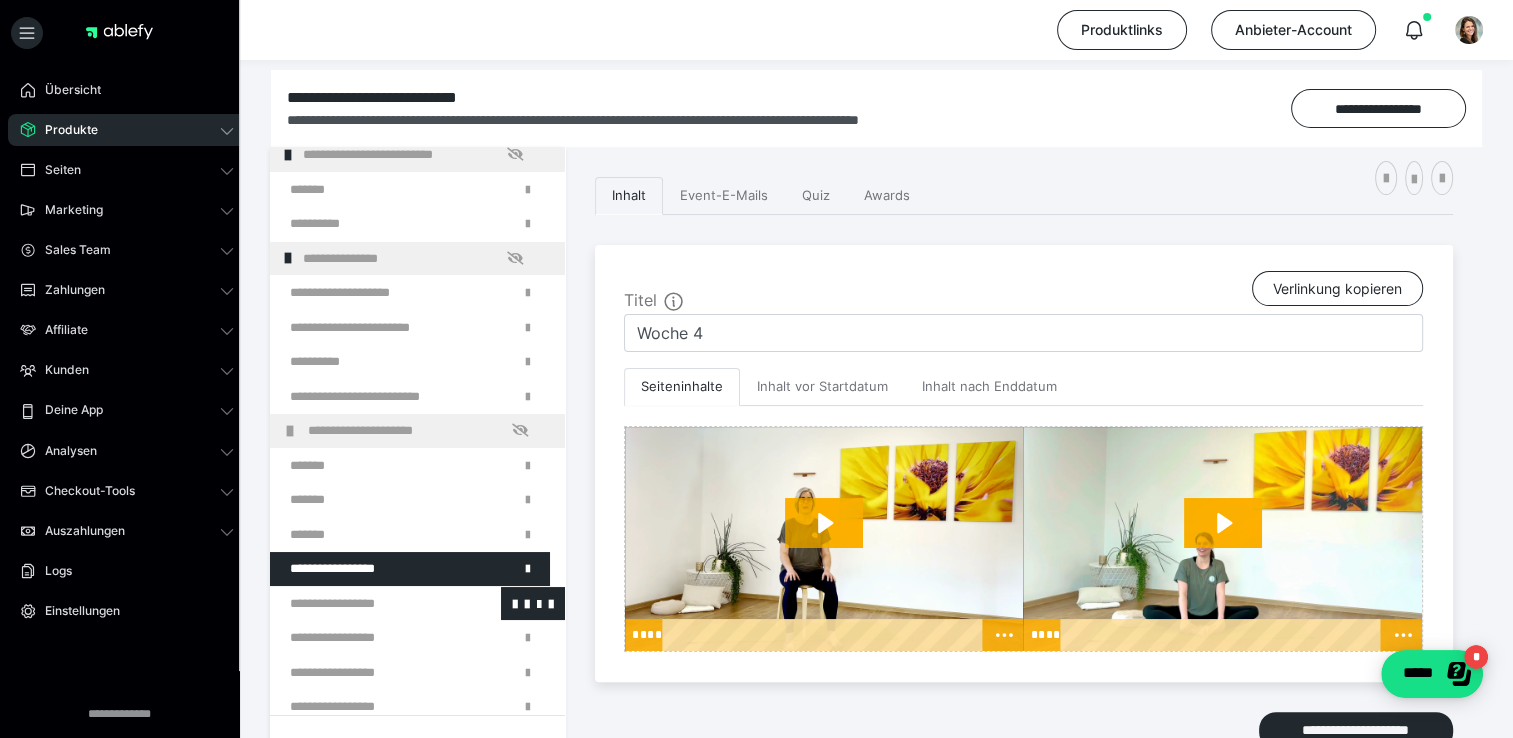 click at bounding box center (365, 604) 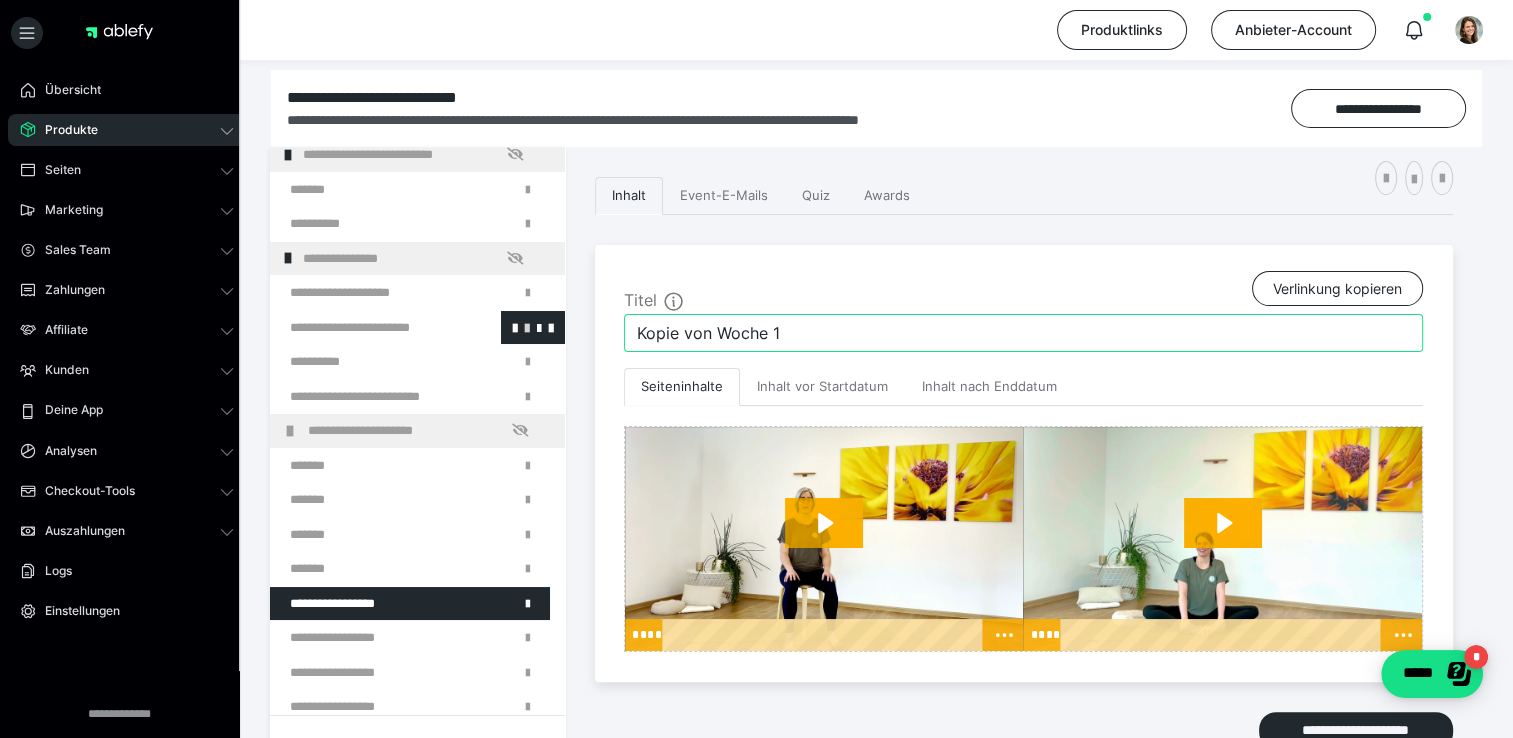 drag, startPoint x: 815, startPoint y: 324, endPoint x: 479, endPoint y: 337, distance: 336.2514 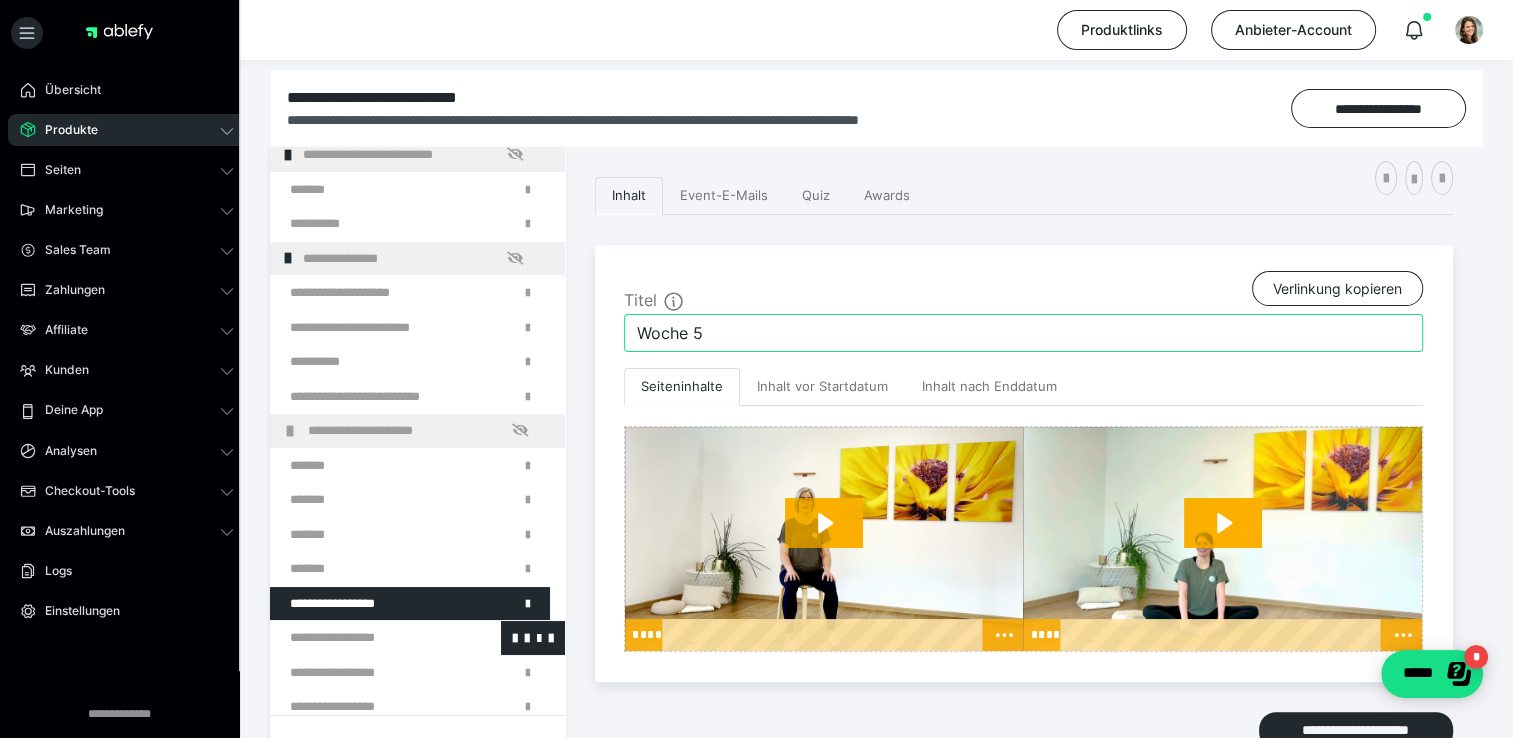 type on "Woche 5" 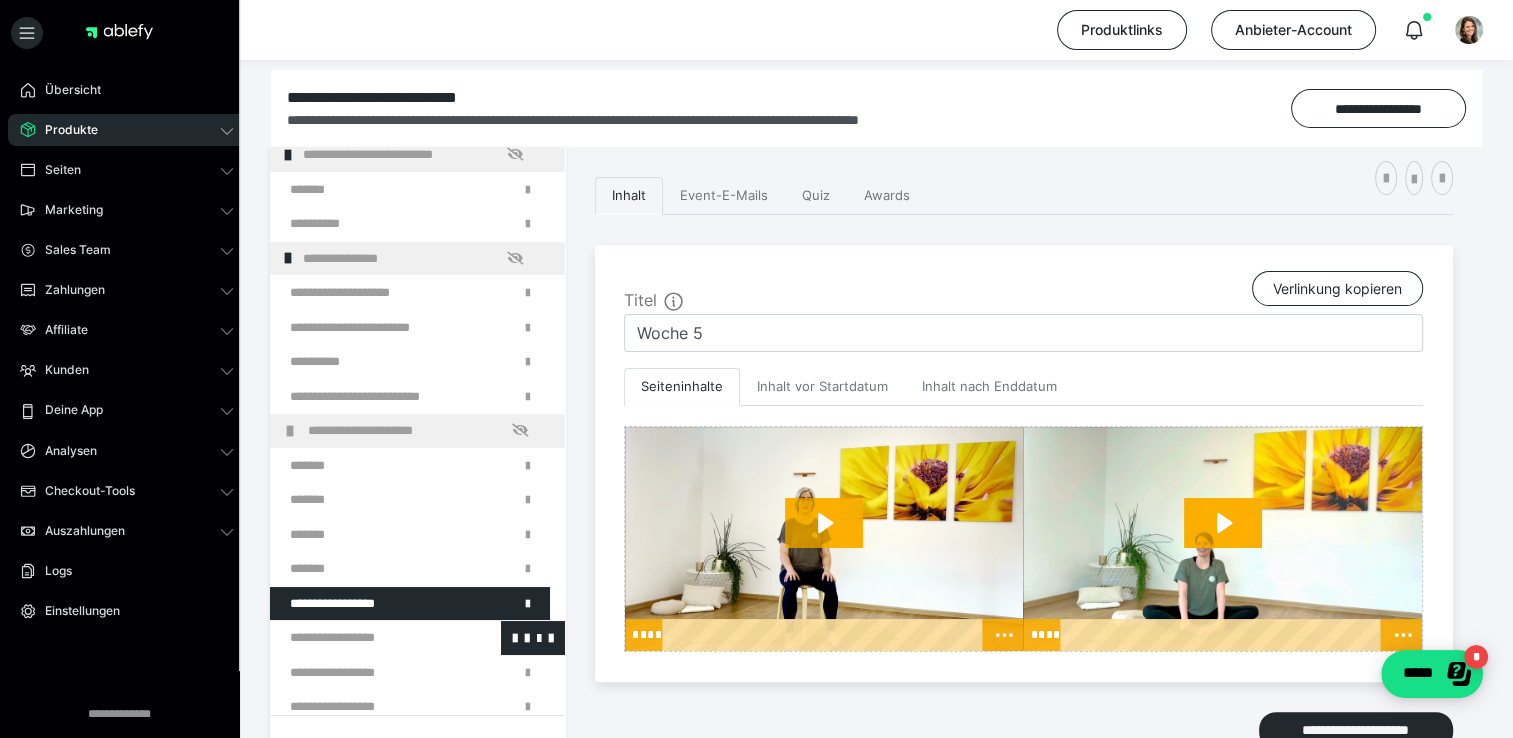 click at bounding box center [365, 638] 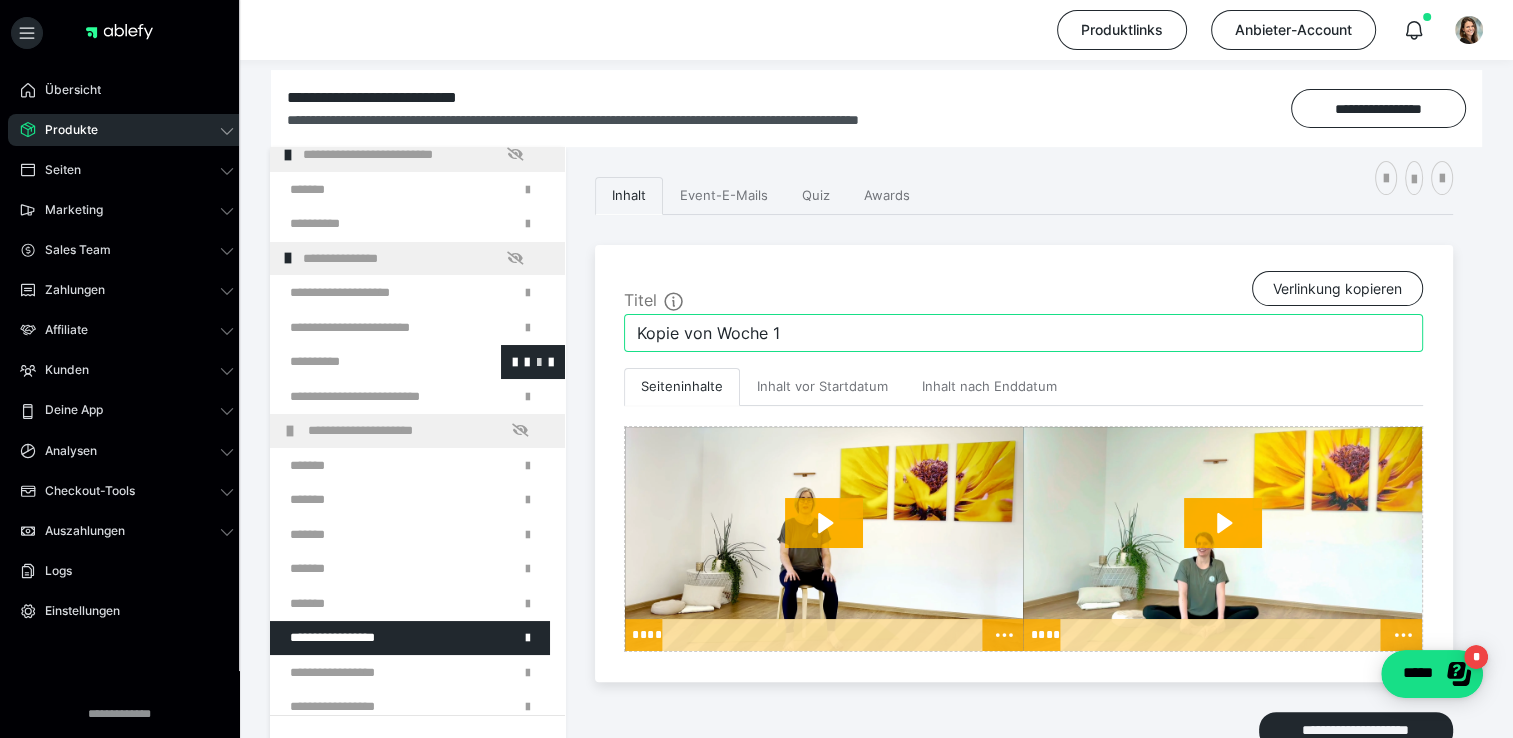 drag, startPoint x: 662, startPoint y: 348, endPoint x: 519, endPoint y: 361, distance: 143.58969 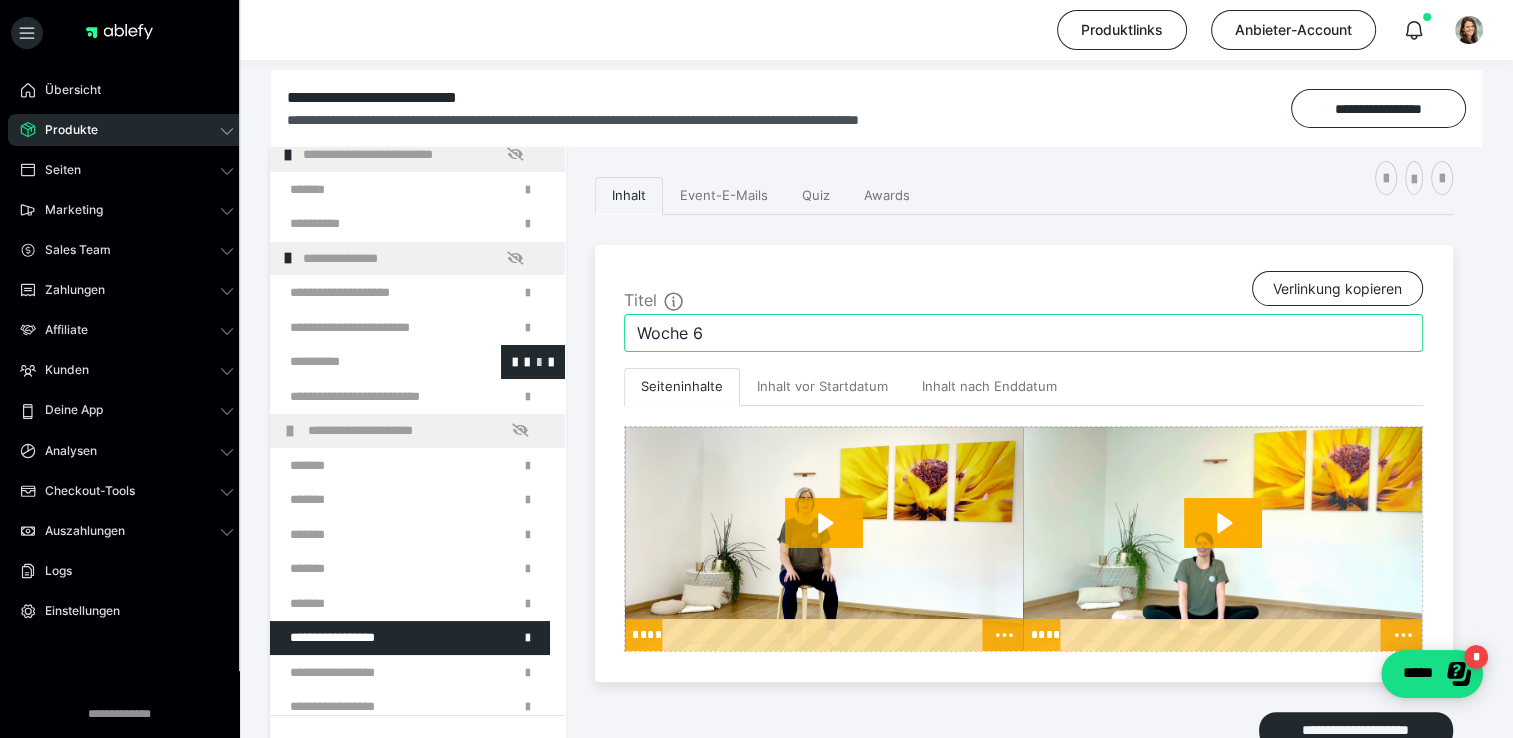 type on "Woche 6" 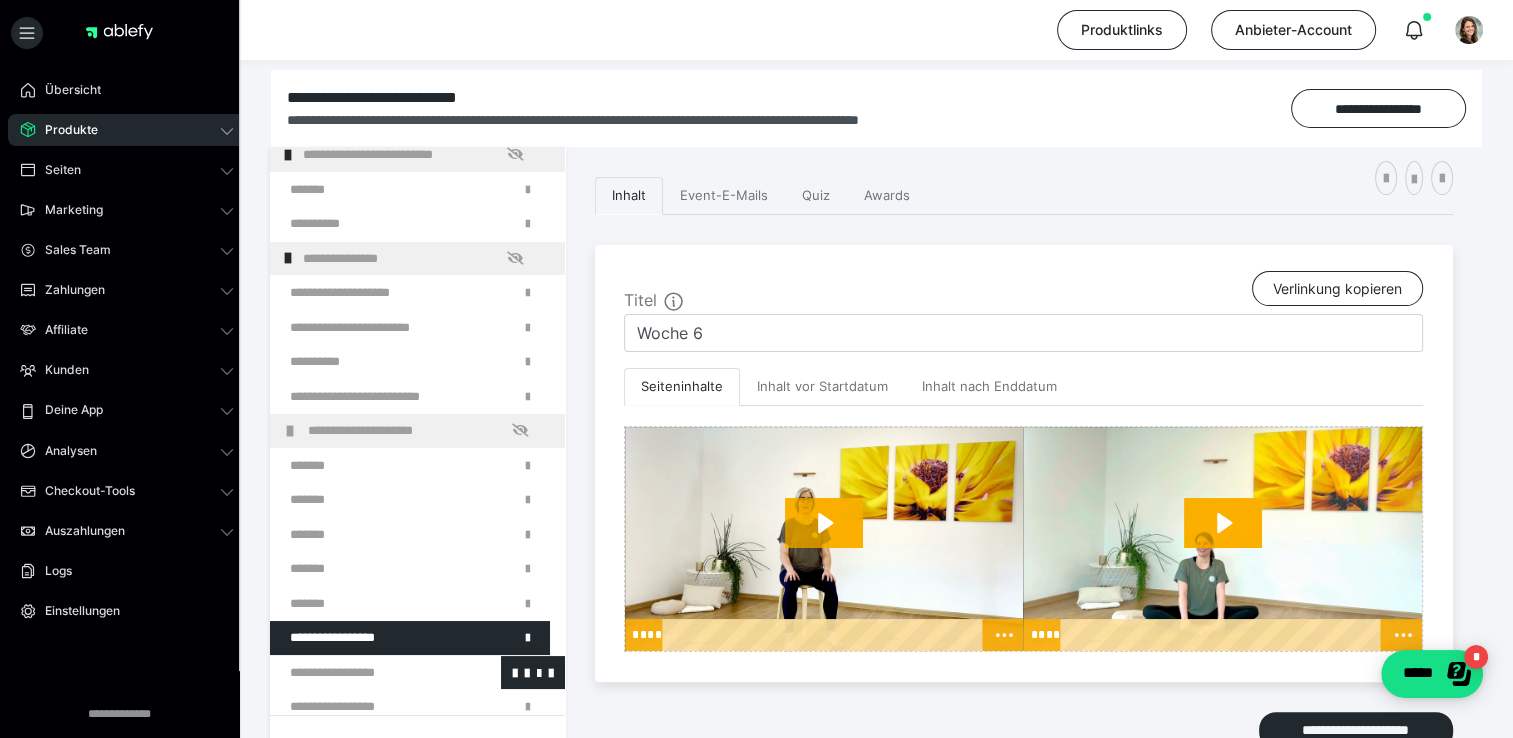 click at bounding box center (365, 673) 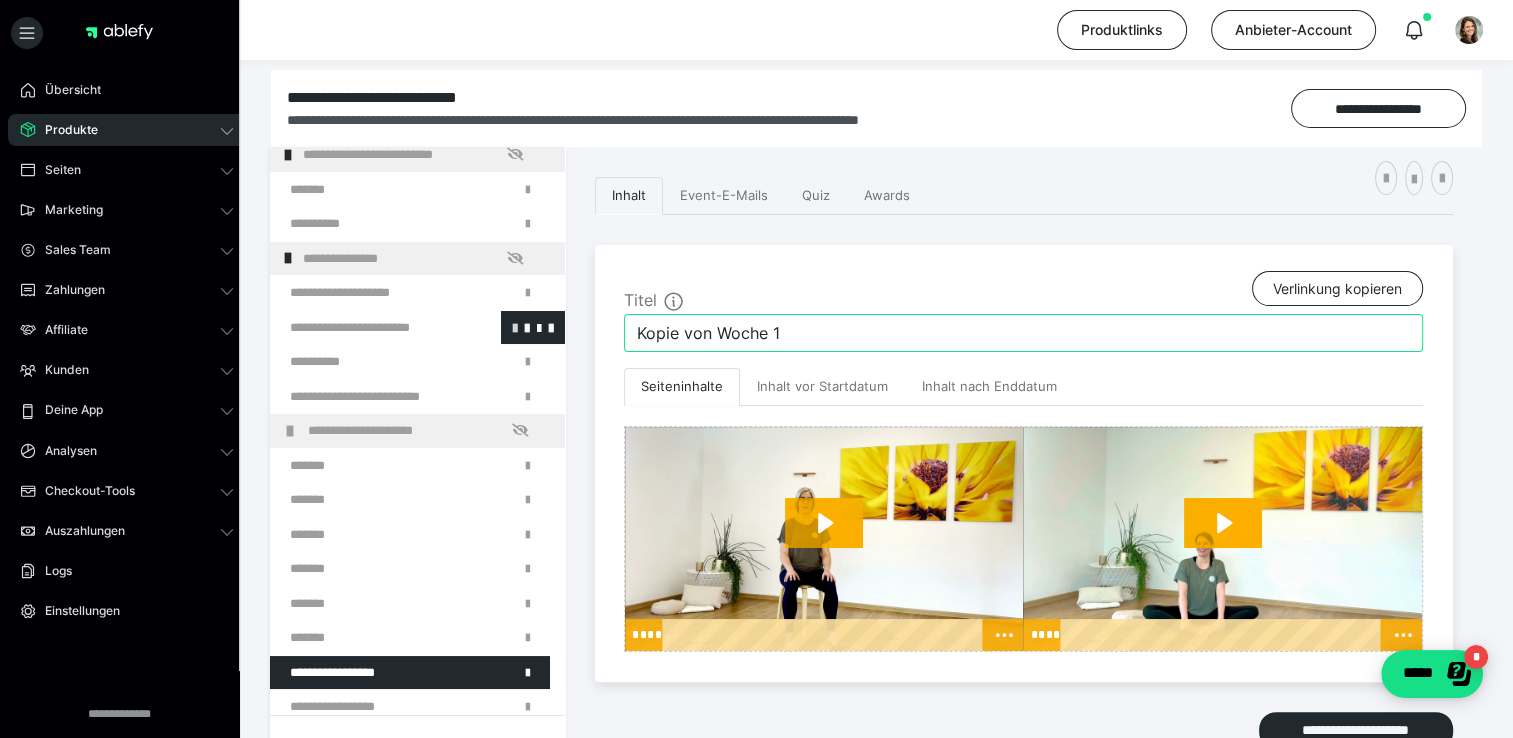 drag, startPoint x: 808, startPoint y: 320, endPoint x: 461, endPoint y: 339, distance: 347.51978 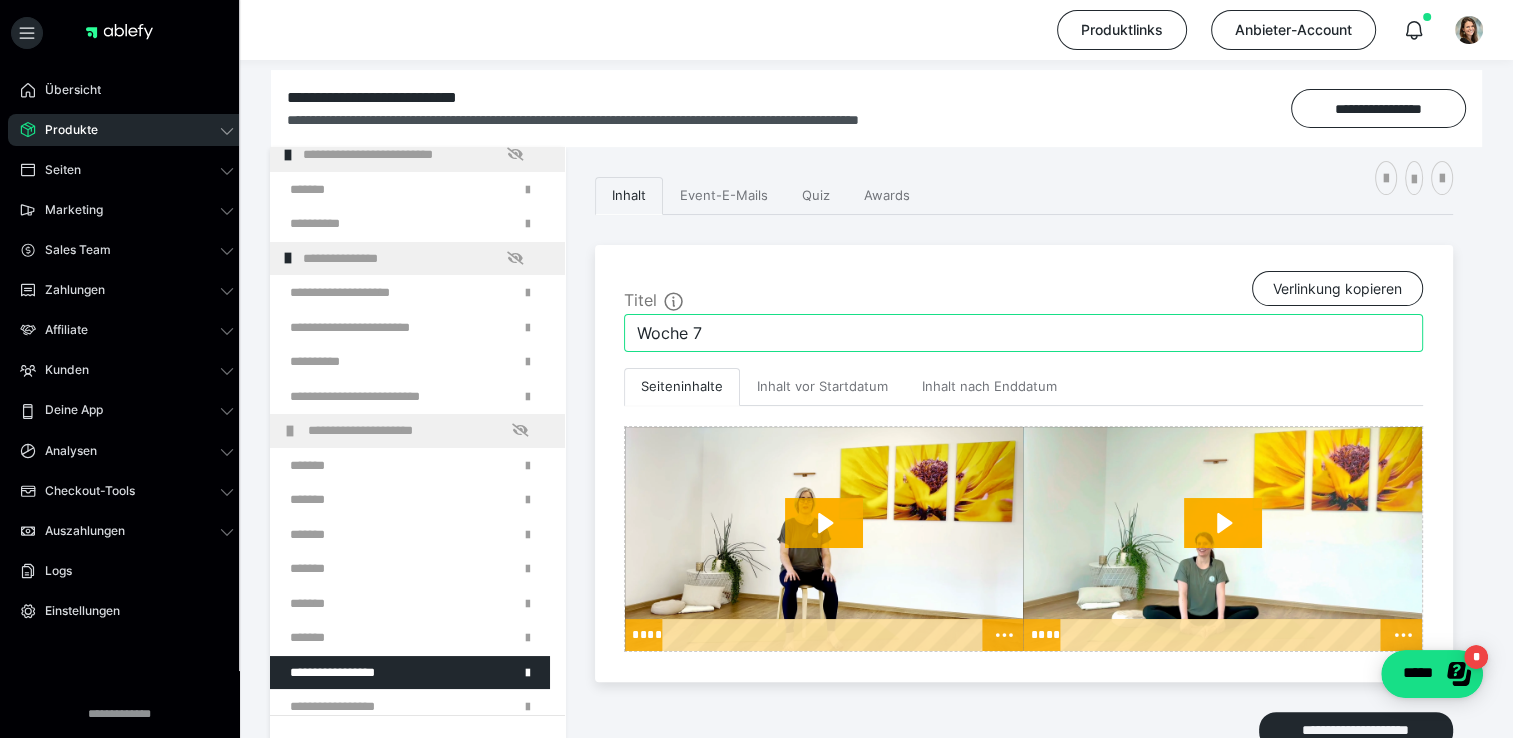 type on "Woche 7" 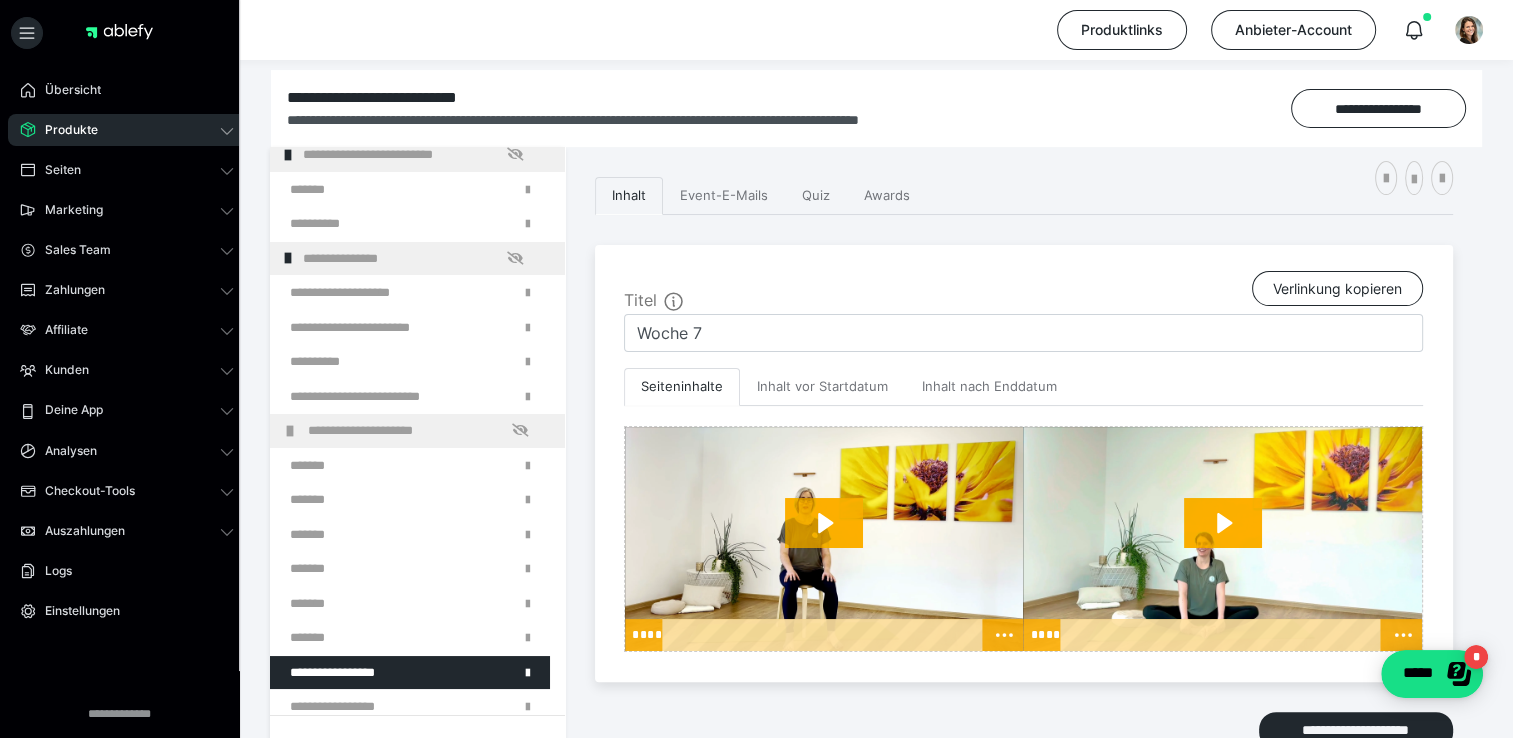 click on "Titel Verlinkung kopieren" at bounding box center [1023, 292] 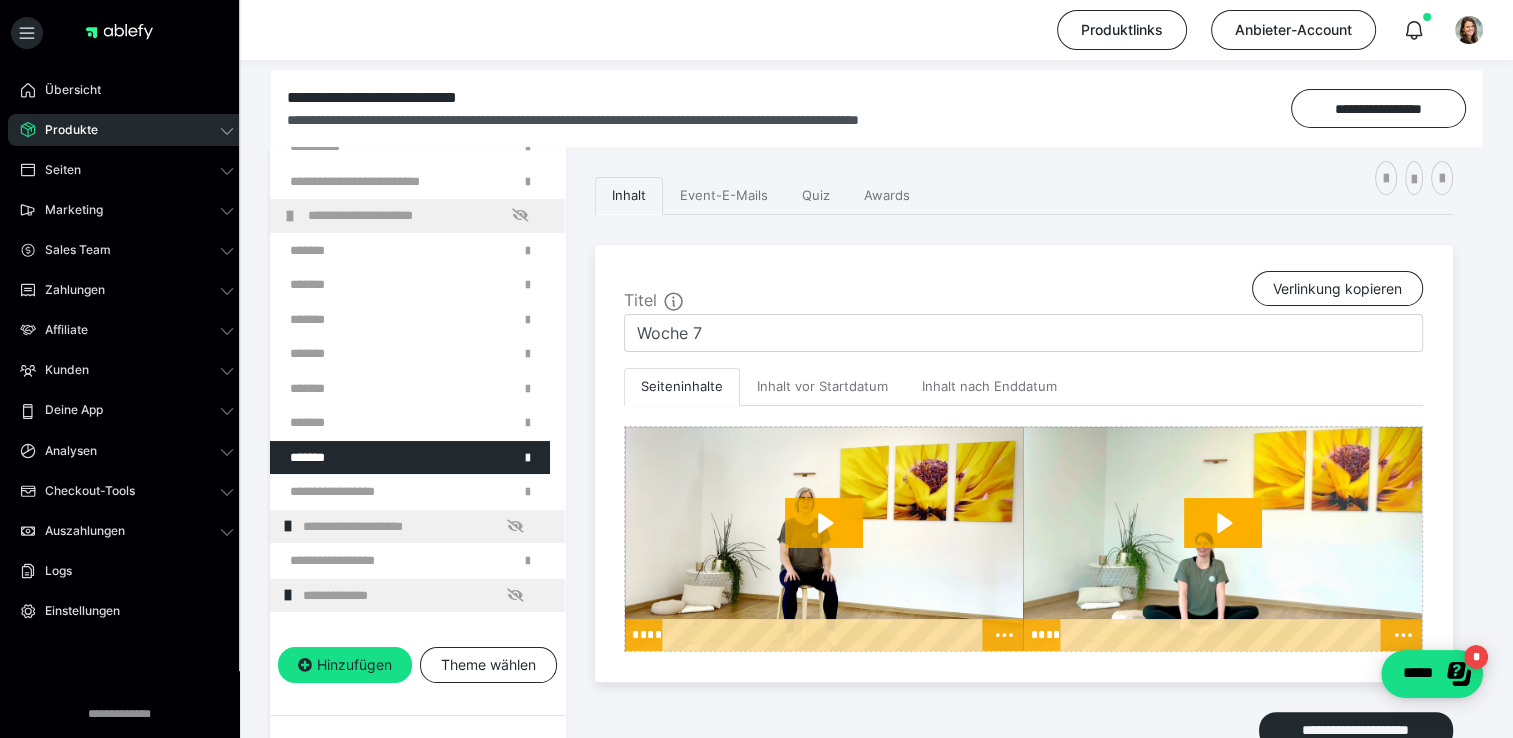 scroll, scrollTop: 555, scrollLeft: 0, axis: vertical 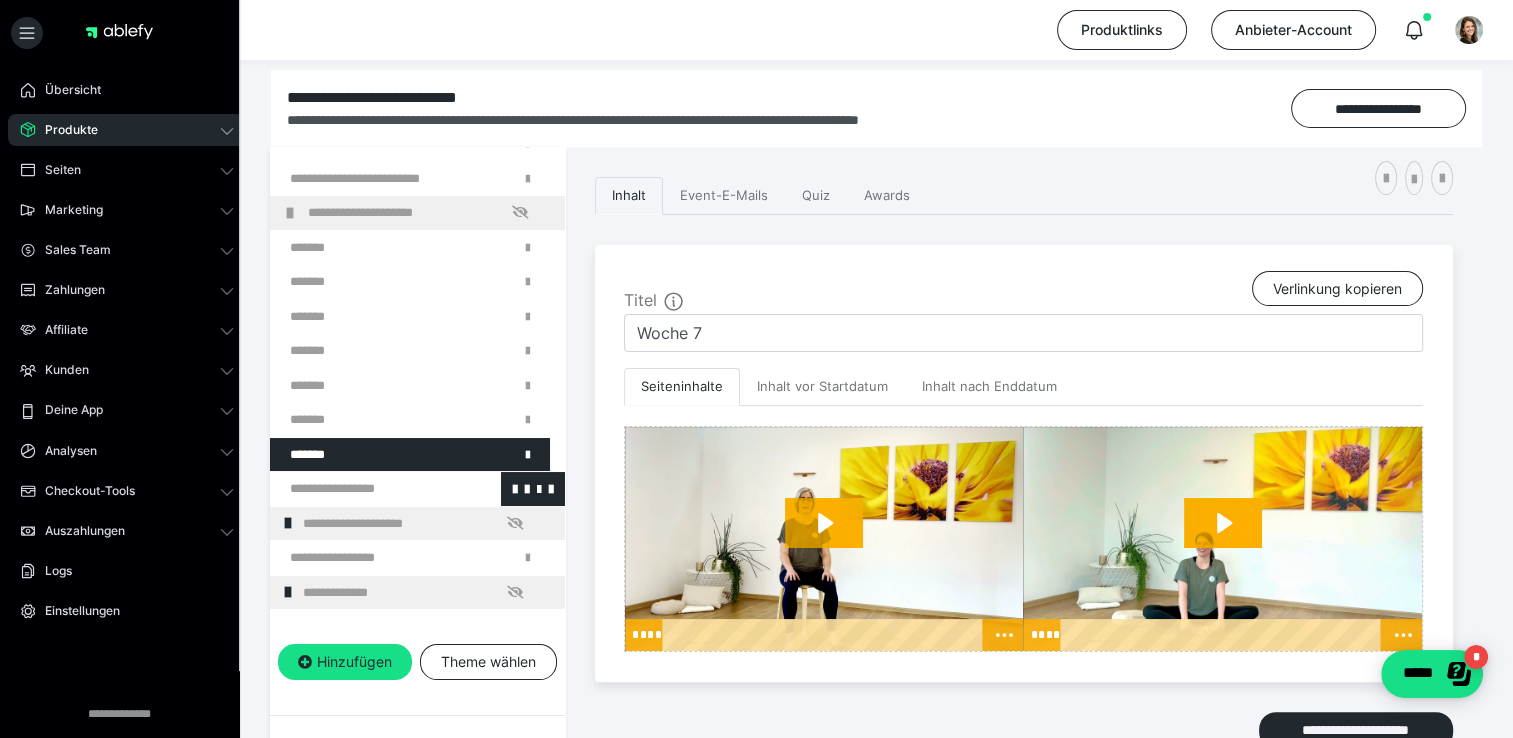 click at bounding box center [365, 489] 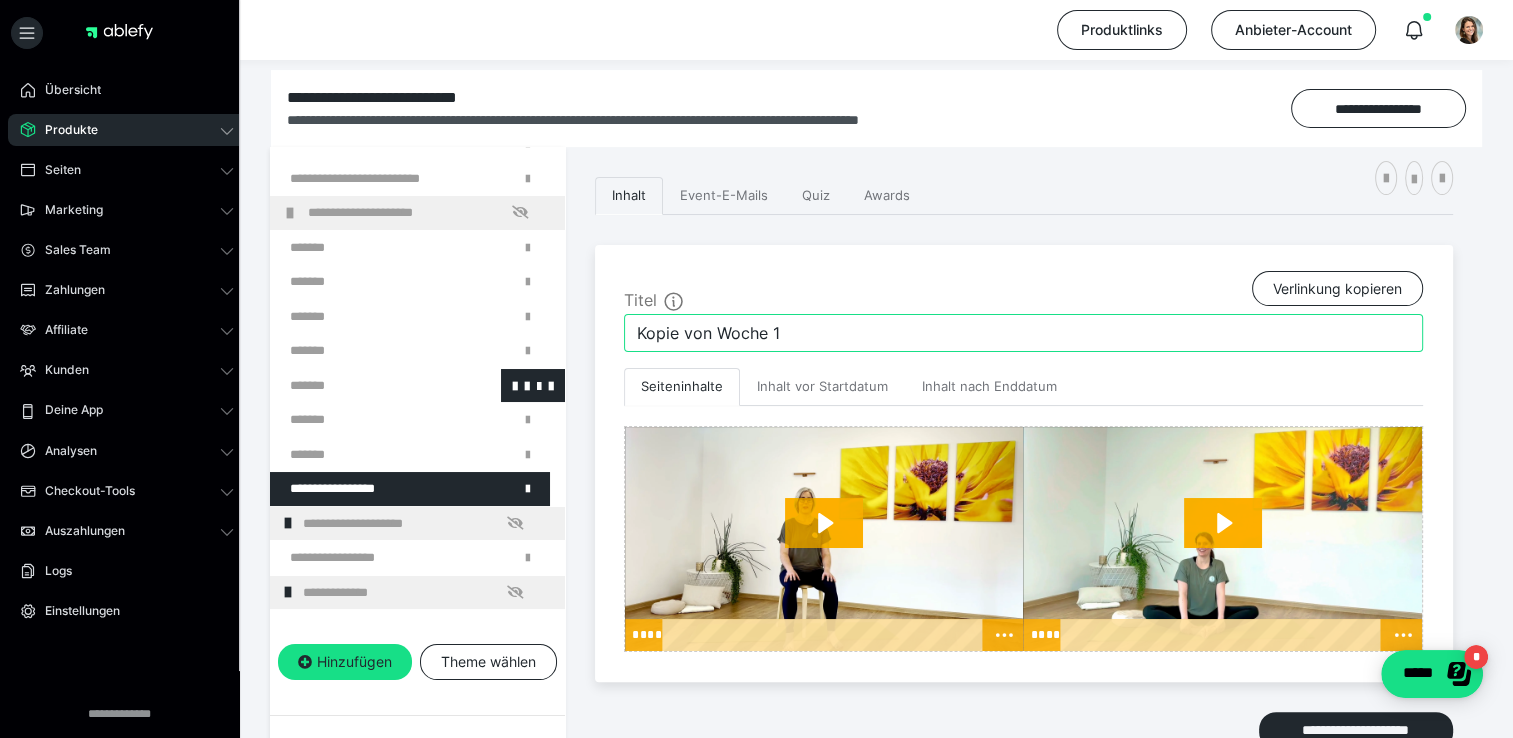 drag, startPoint x: 790, startPoint y: 336, endPoint x: 300, endPoint y: 365, distance: 490.85742 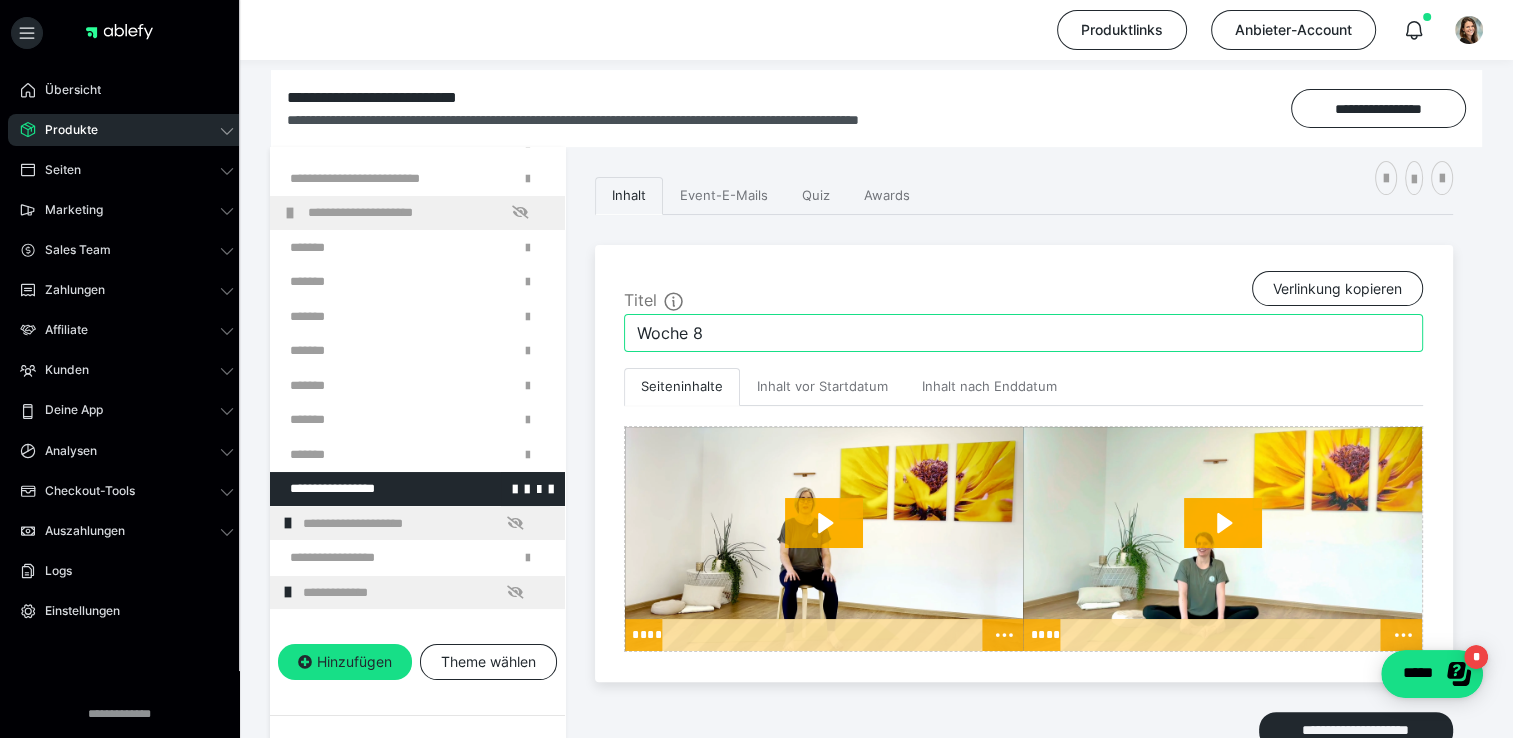 type on "Woche 8" 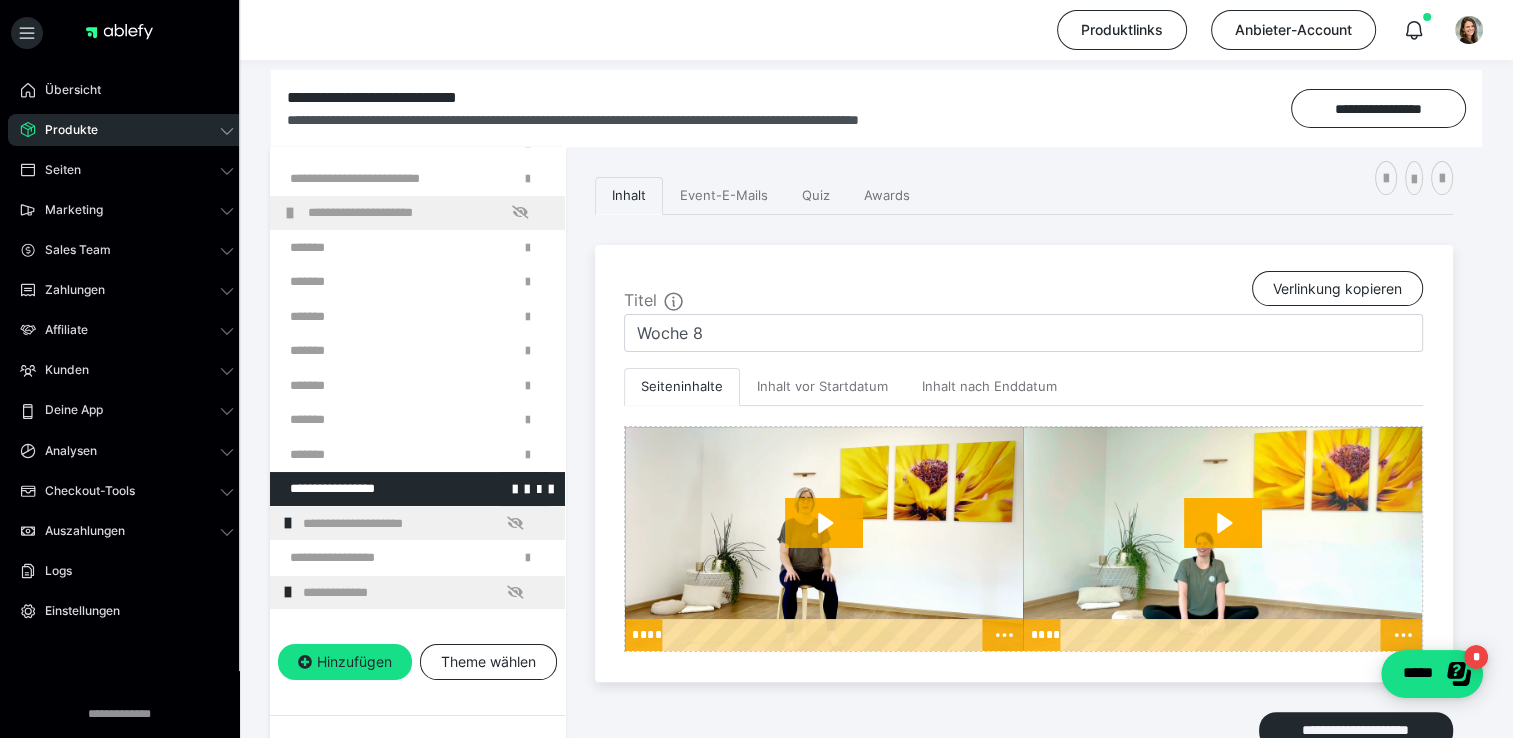 click at bounding box center (365, 489) 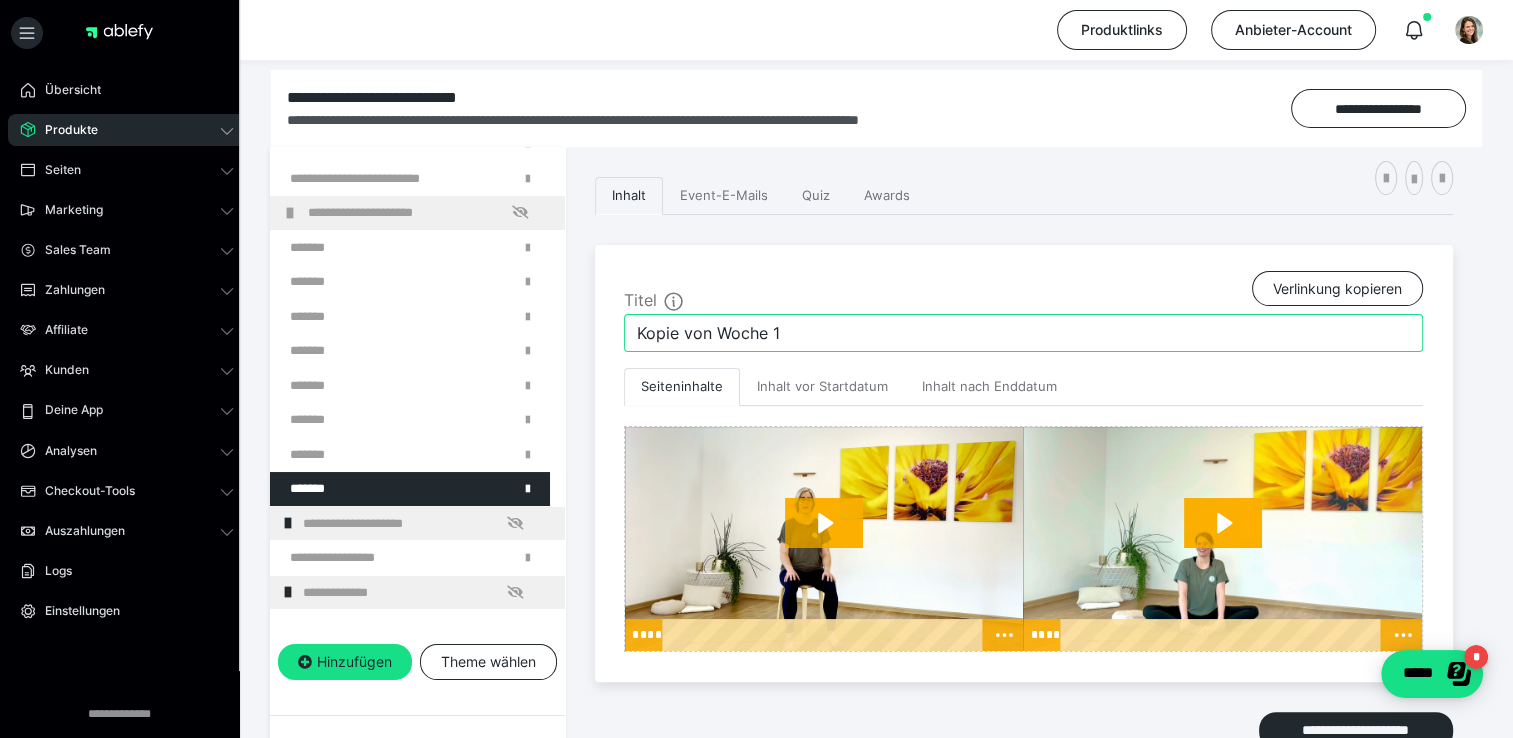 click on "Kopie von Woche 1" at bounding box center (1023, 333) 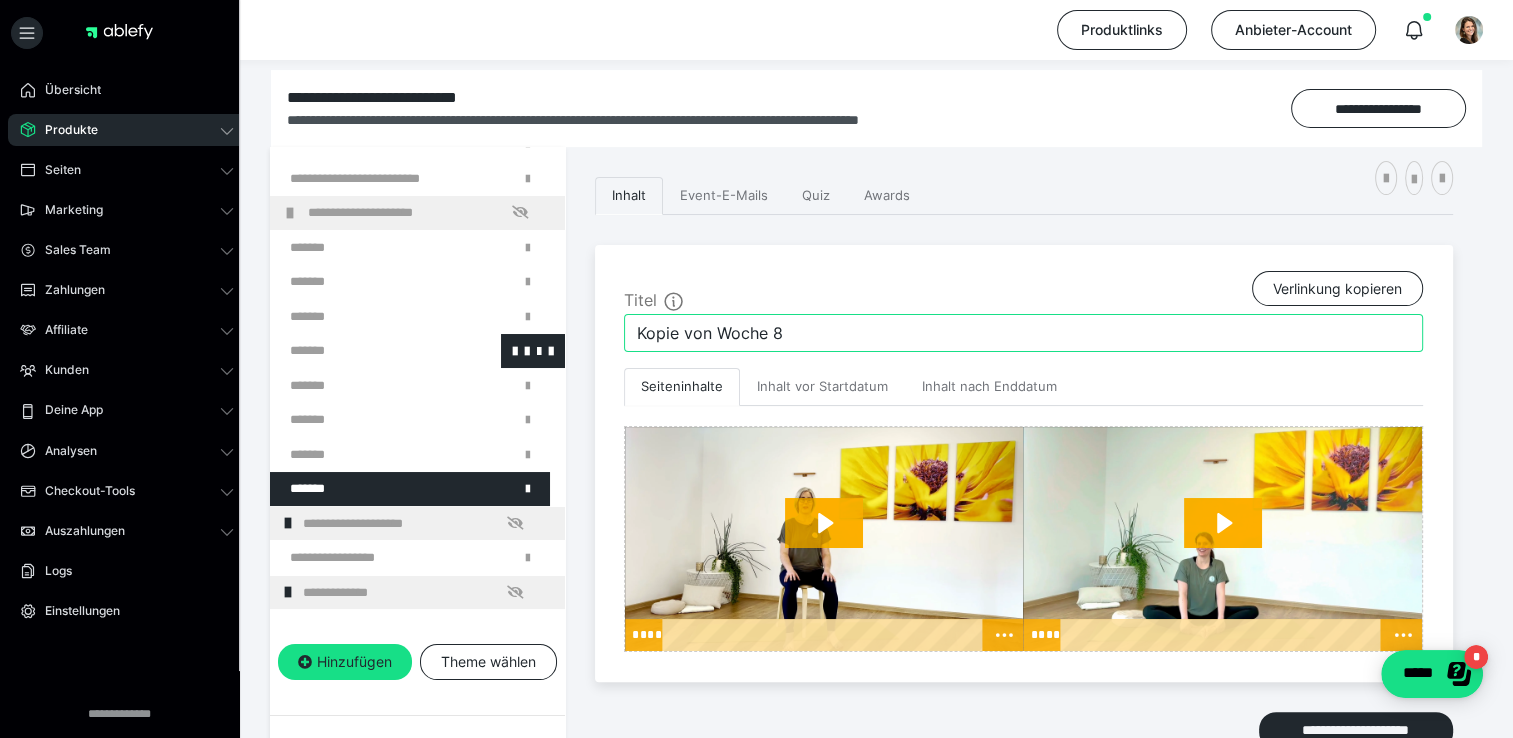 drag, startPoint x: 717, startPoint y: 330, endPoint x: 358, endPoint y: 331, distance: 359.0014 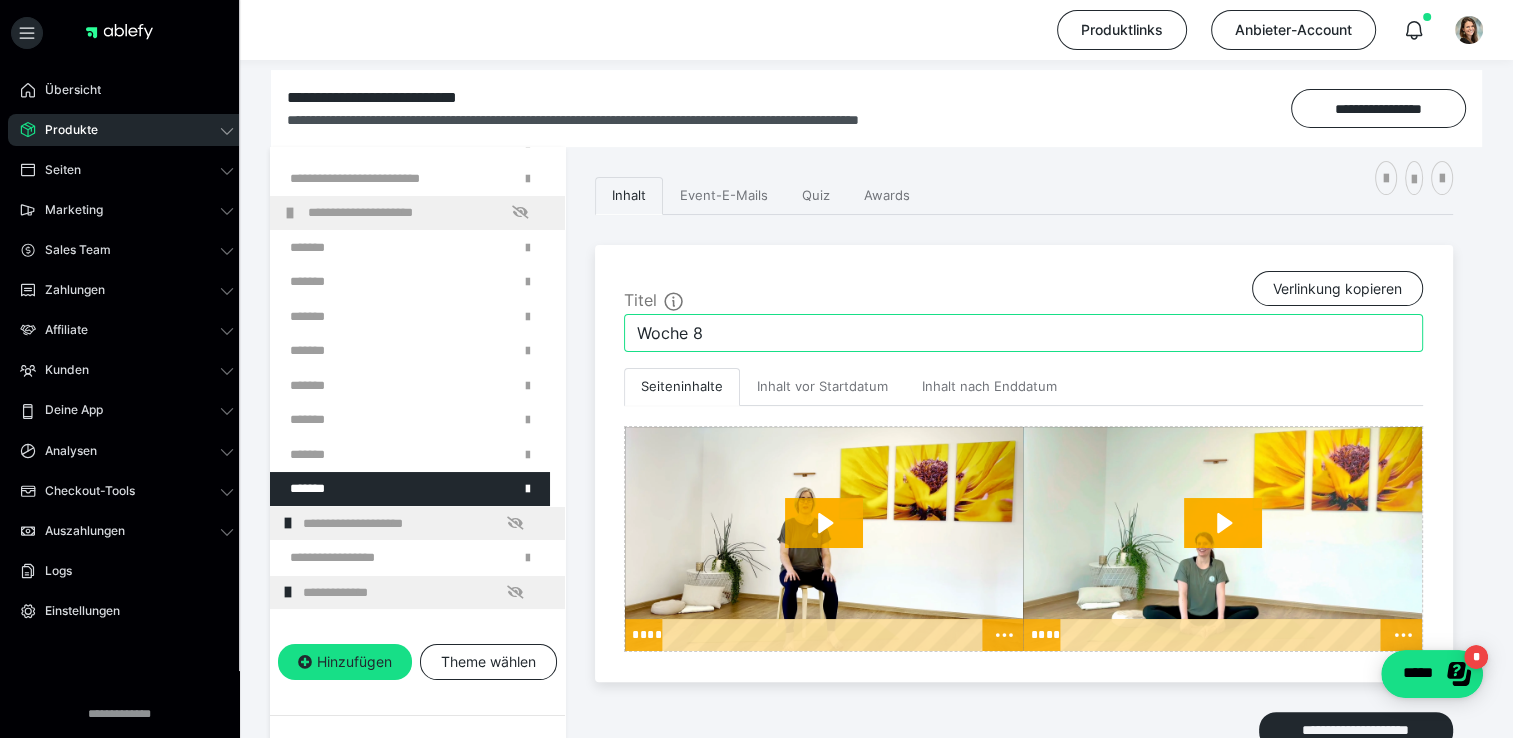 type on "Woche 8" 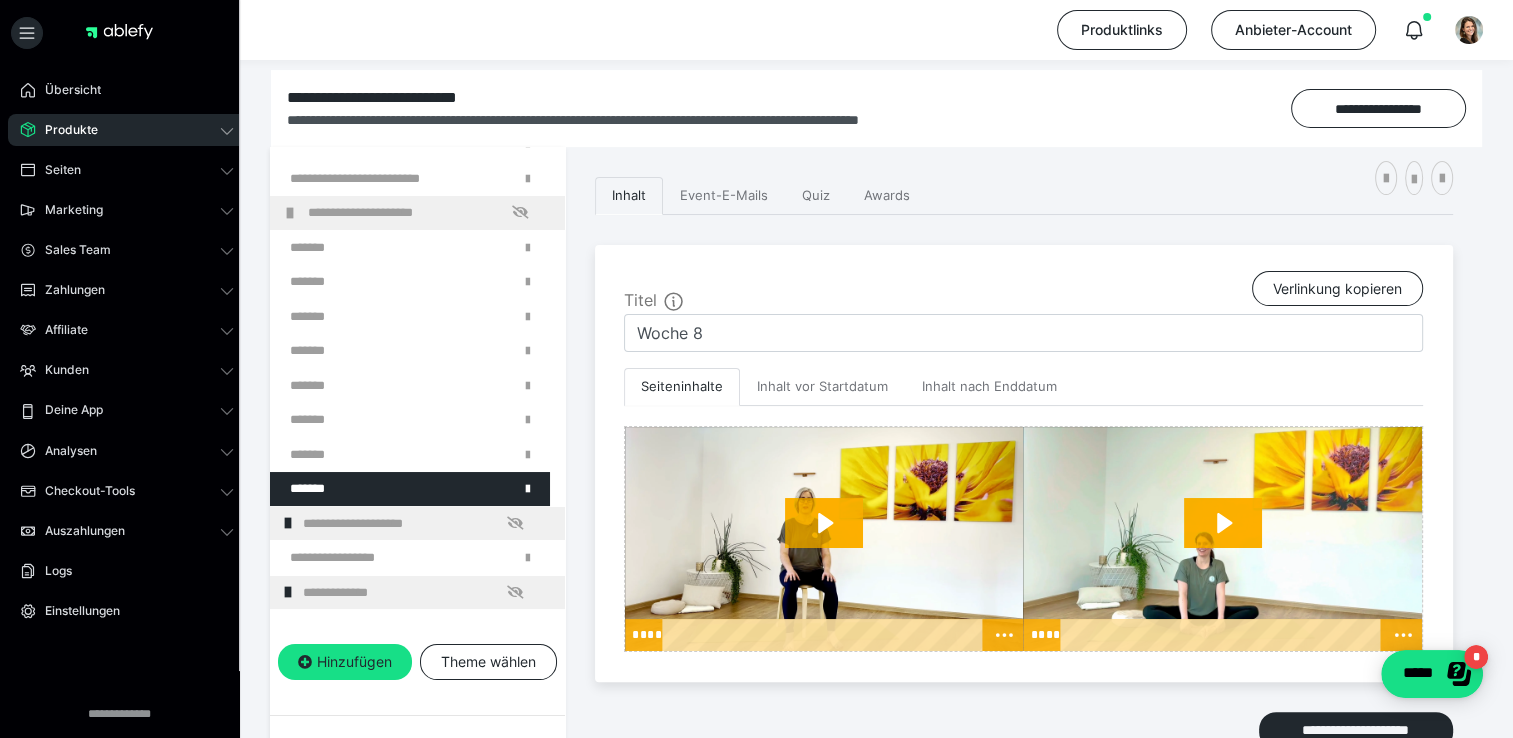 click on "**********" at bounding box center [417, 431] 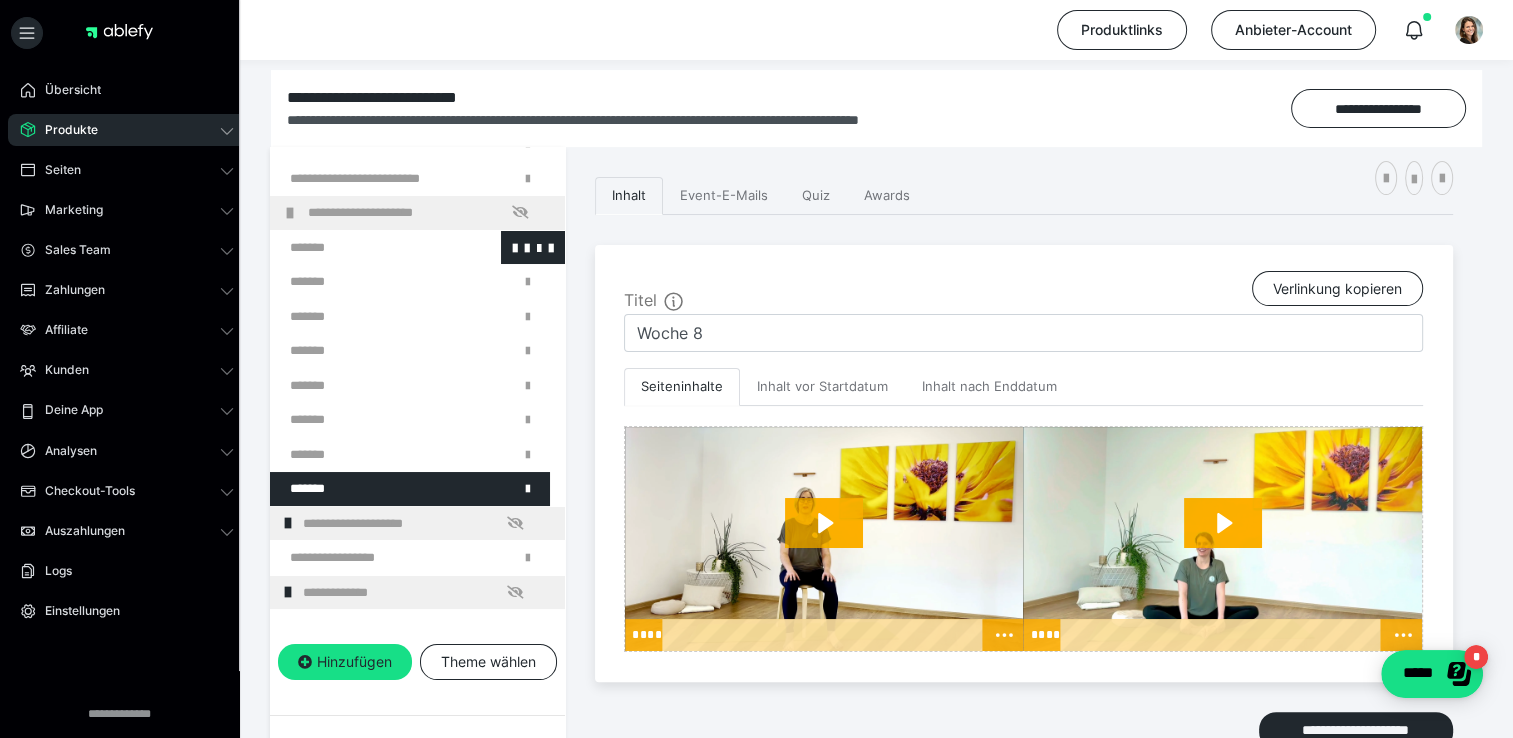 click at bounding box center [365, 248] 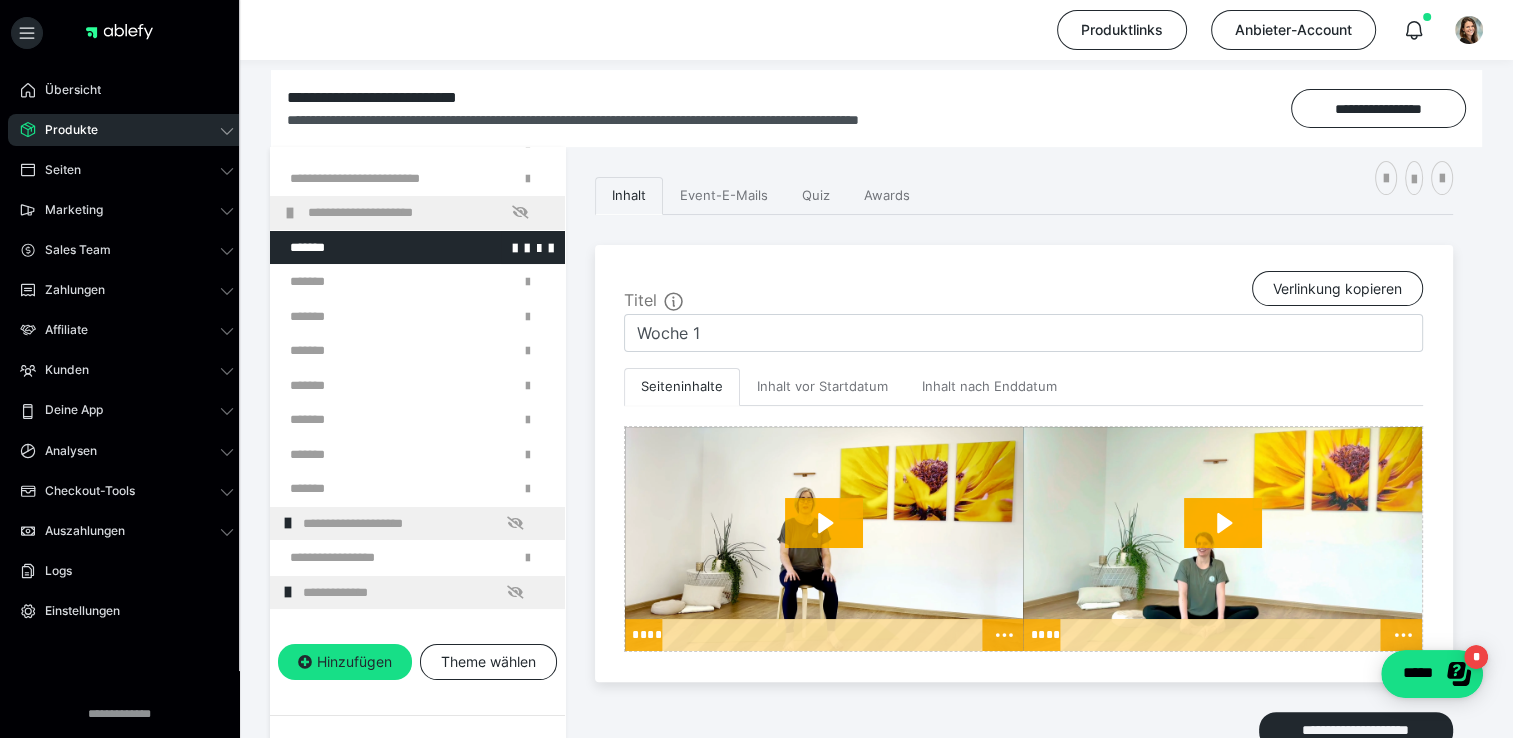 click at bounding box center [365, 248] 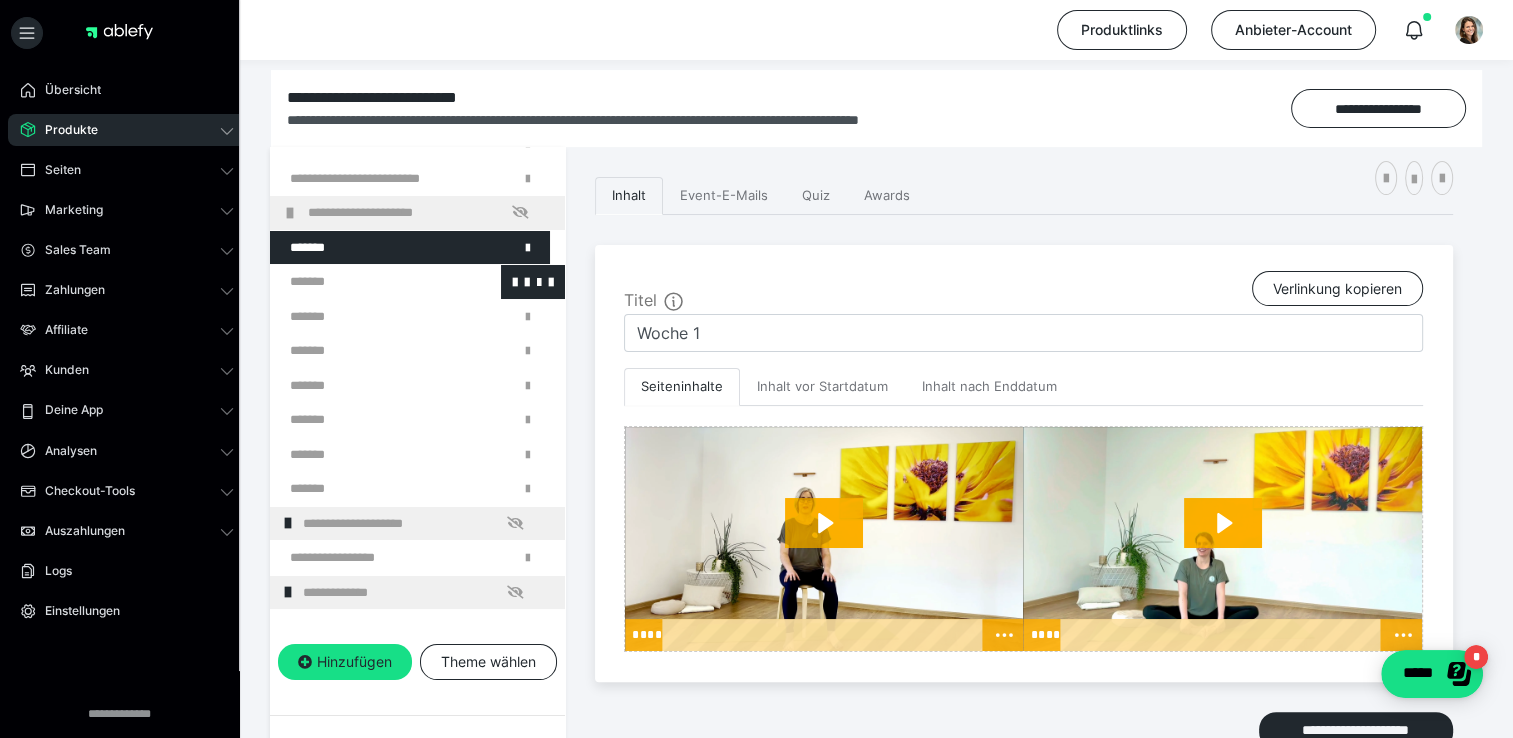 click at bounding box center (365, 282) 